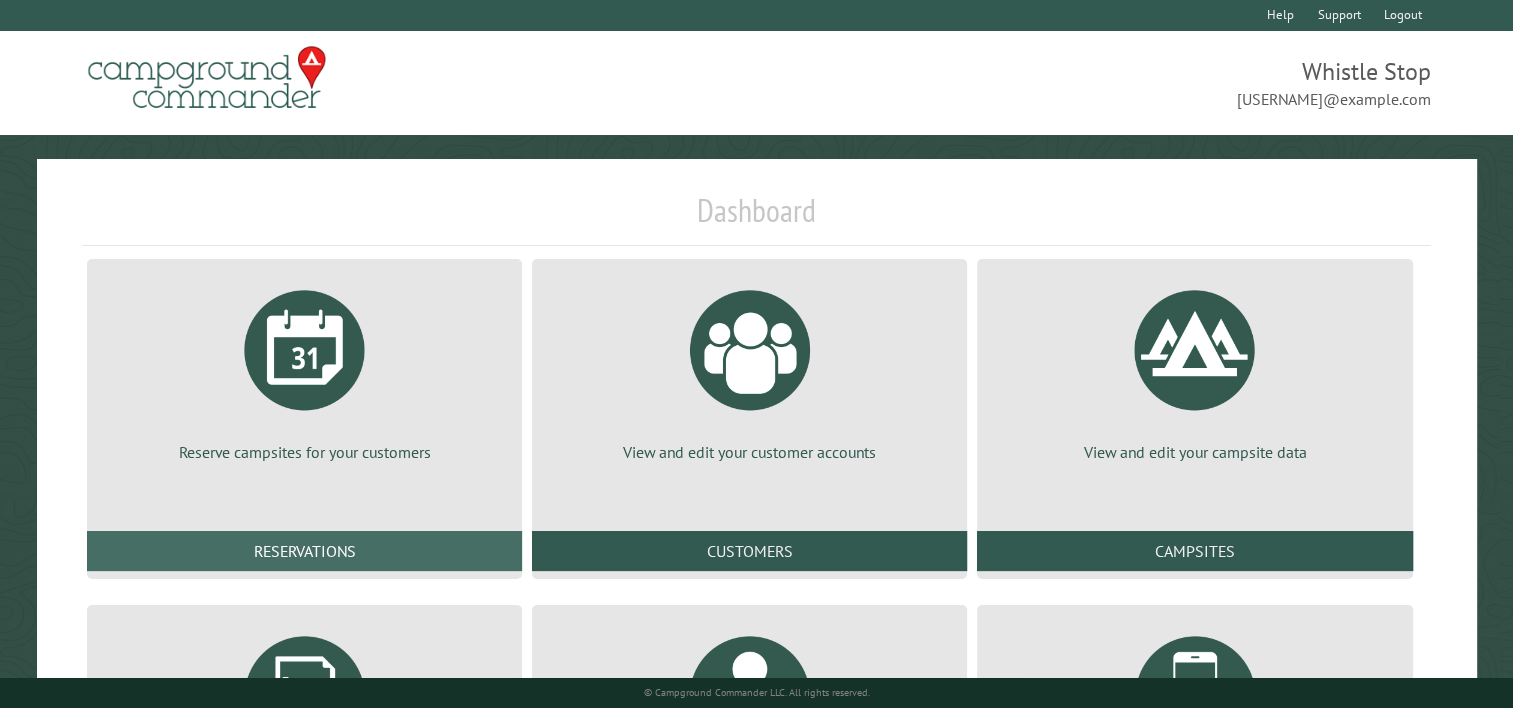 scroll, scrollTop: 293, scrollLeft: 0, axis: vertical 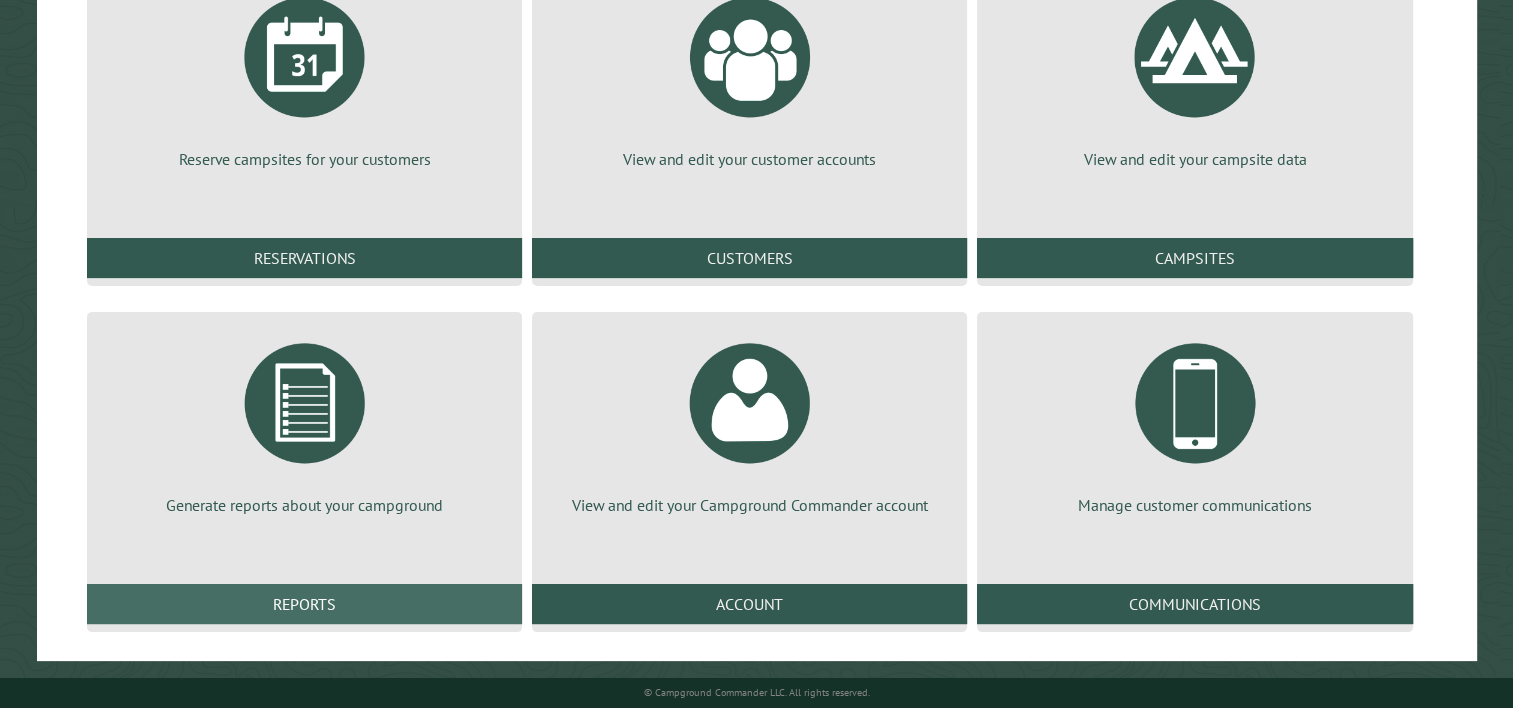 click on "Reports" at bounding box center [304, 604] 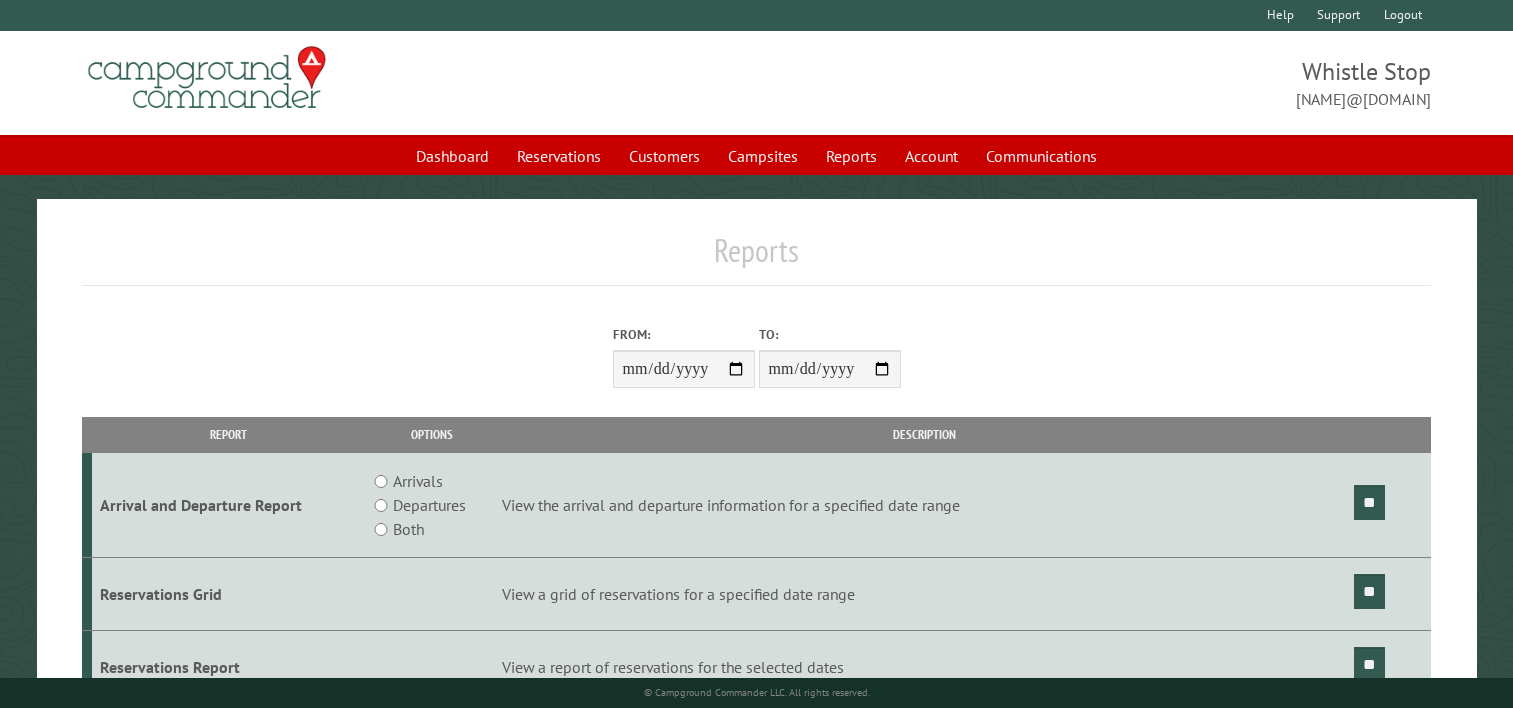 scroll, scrollTop: 0, scrollLeft: 0, axis: both 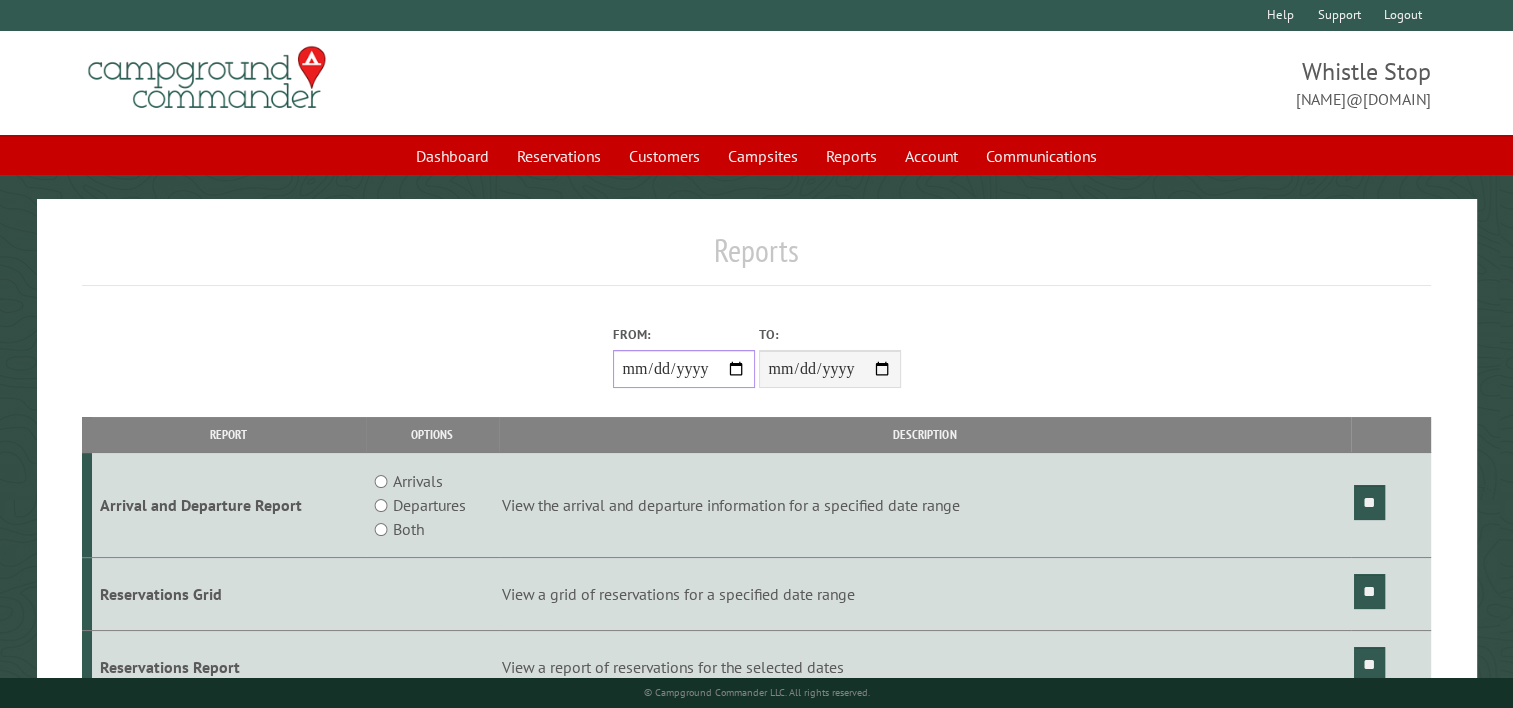 click on "From:" at bounding box center [684, 369] 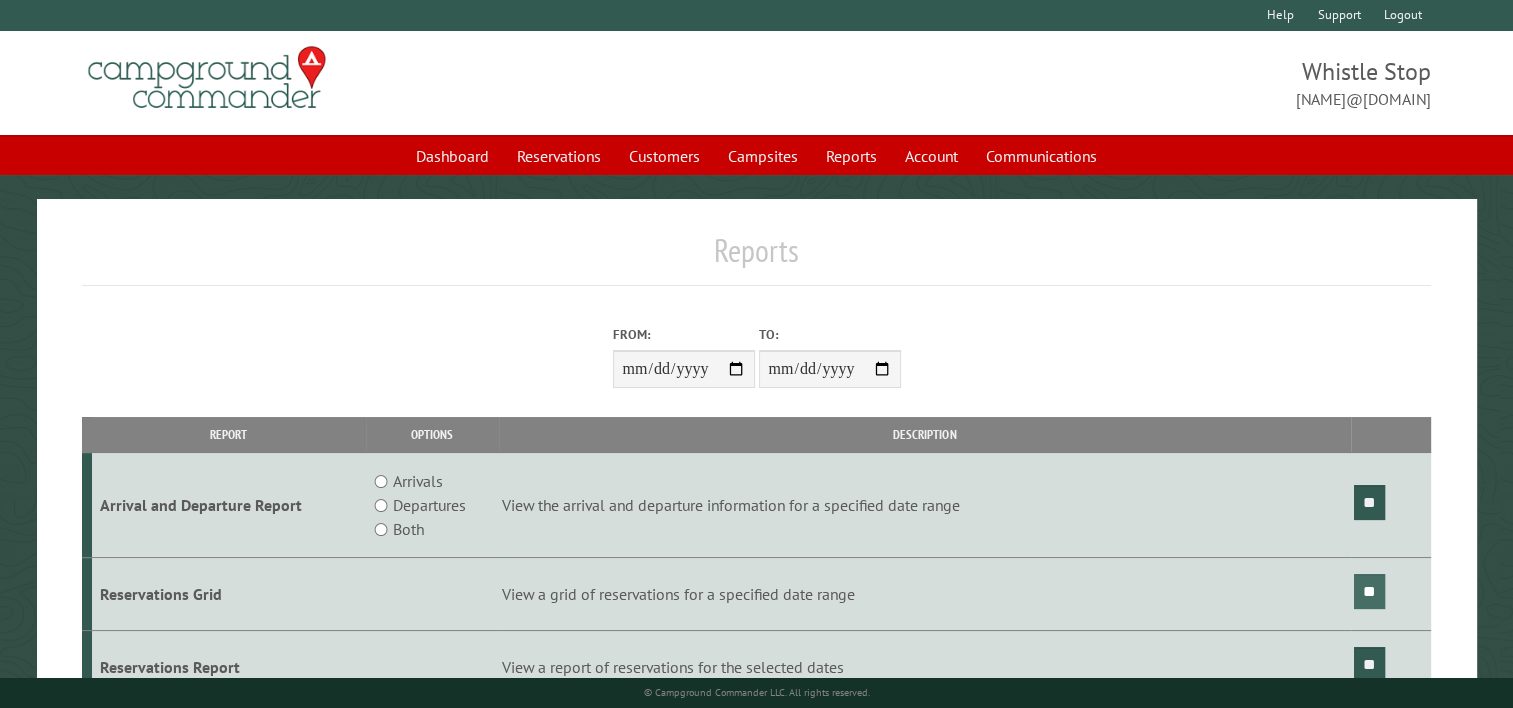 click on "**" at bounding box center [1369, 591] 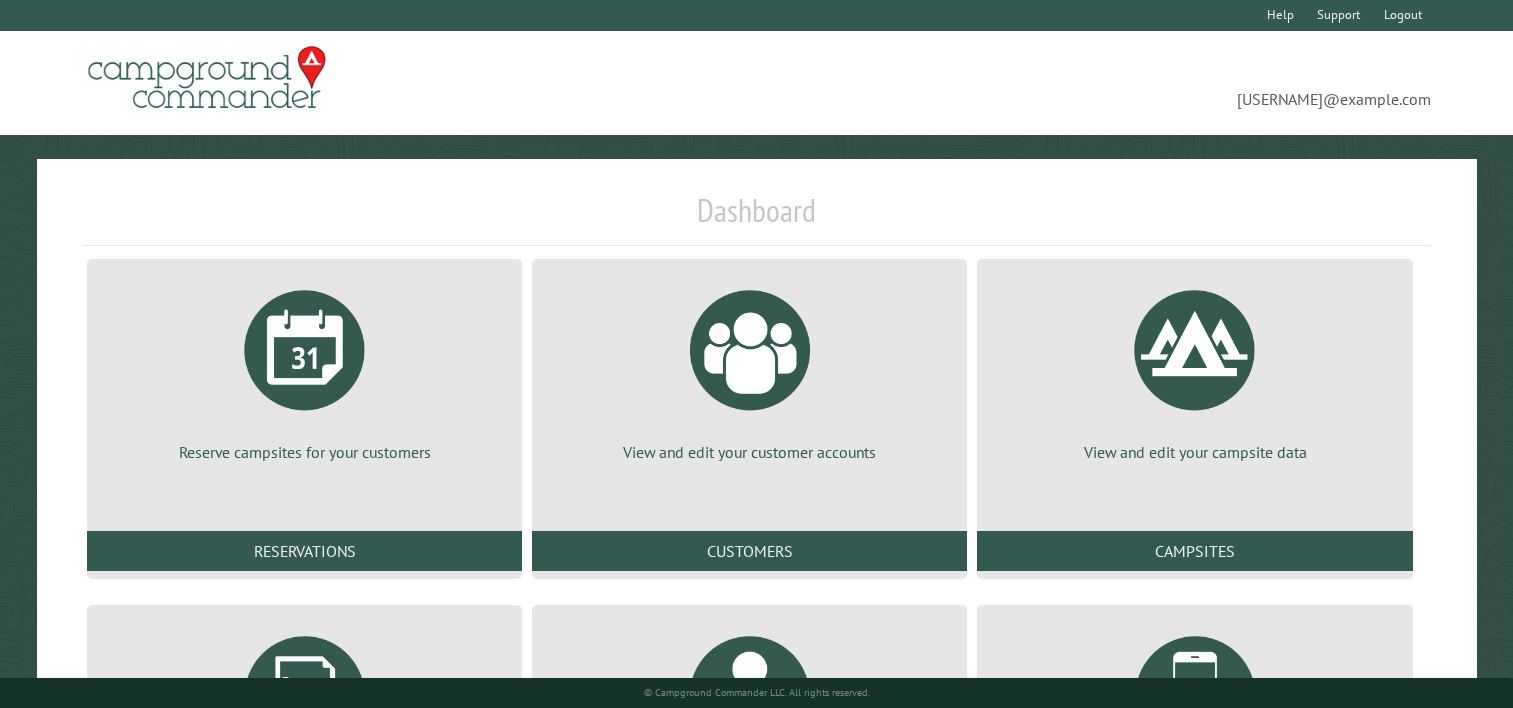 scroll, scrollTop: 0, scrollLeft: 0, axis: both 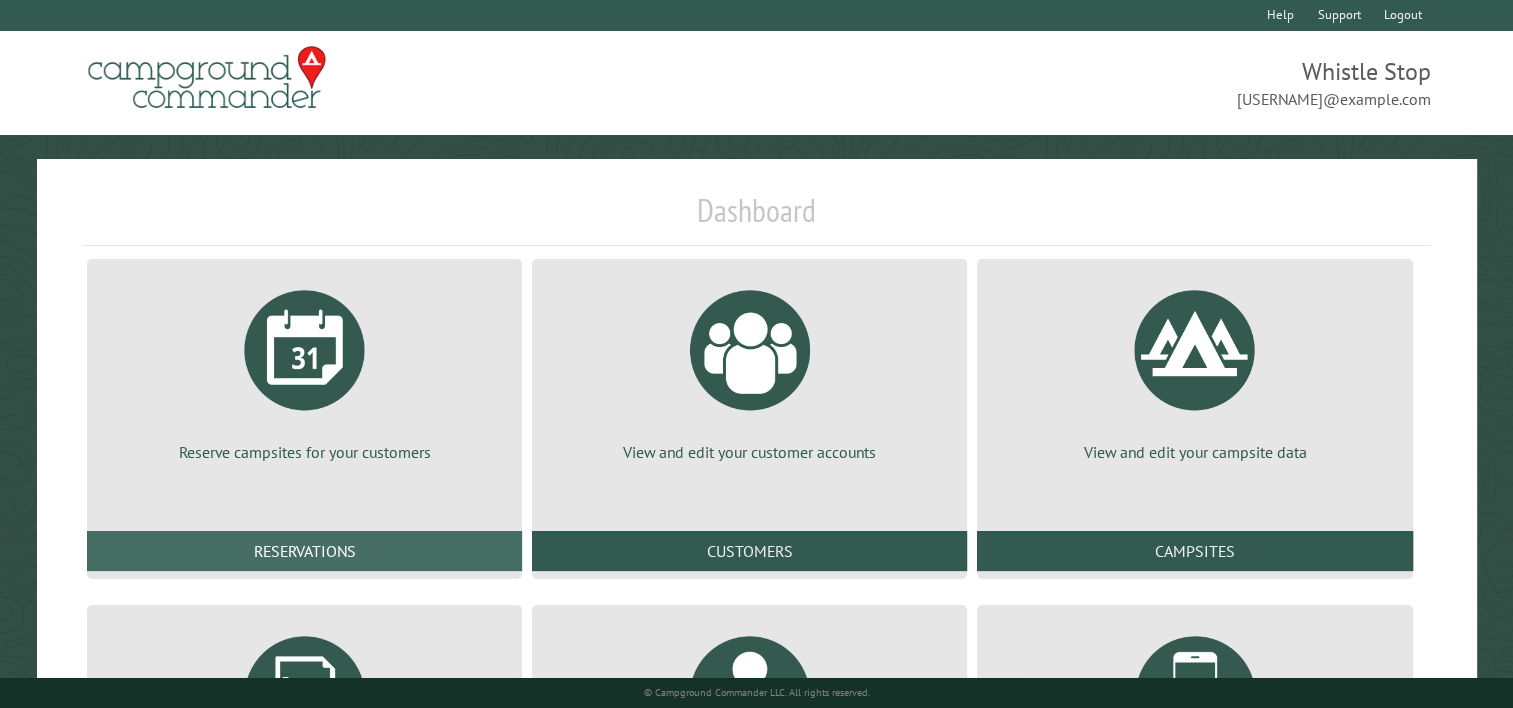click on "Reservations" at bounding box center (304, 551) 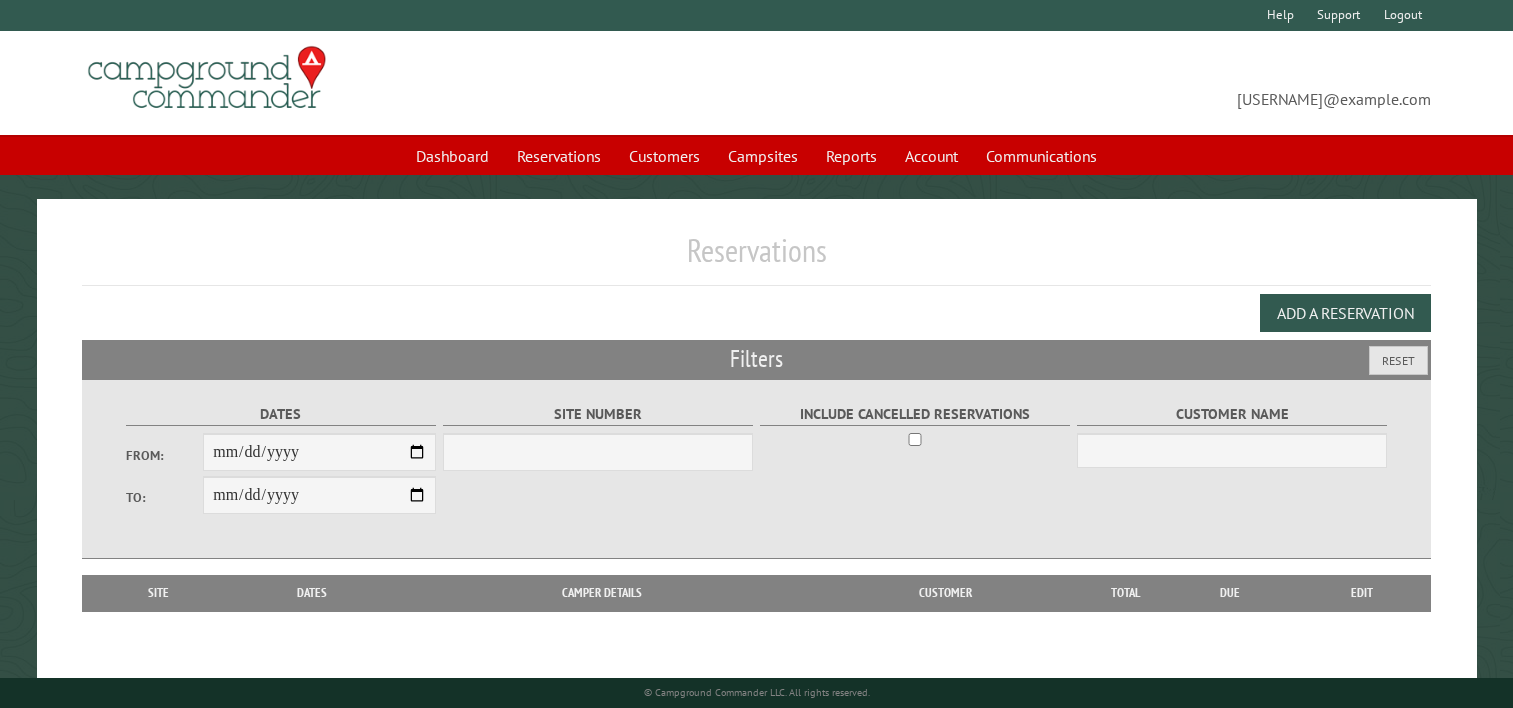 scroll, scrollTop: 0, scrollLeft: 0, axis: both 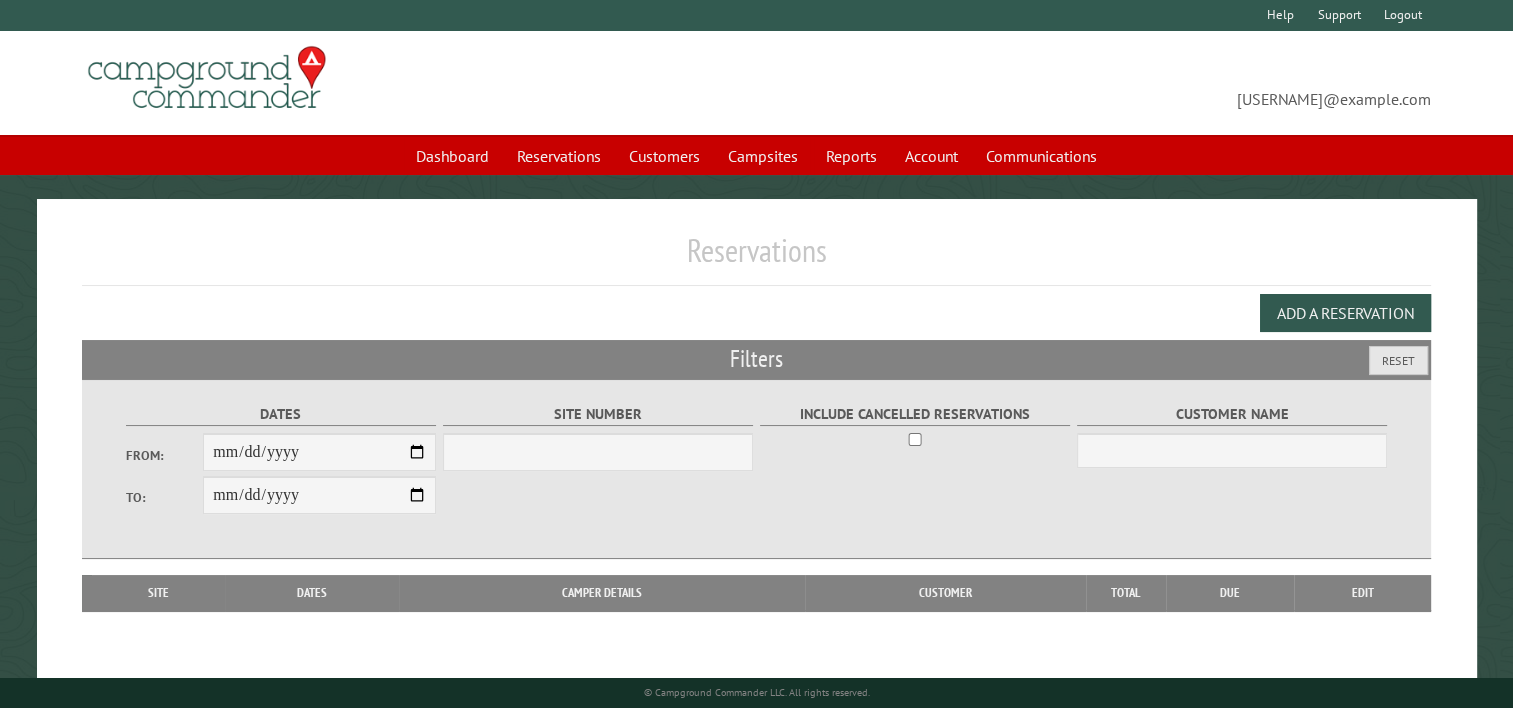 select on "***" 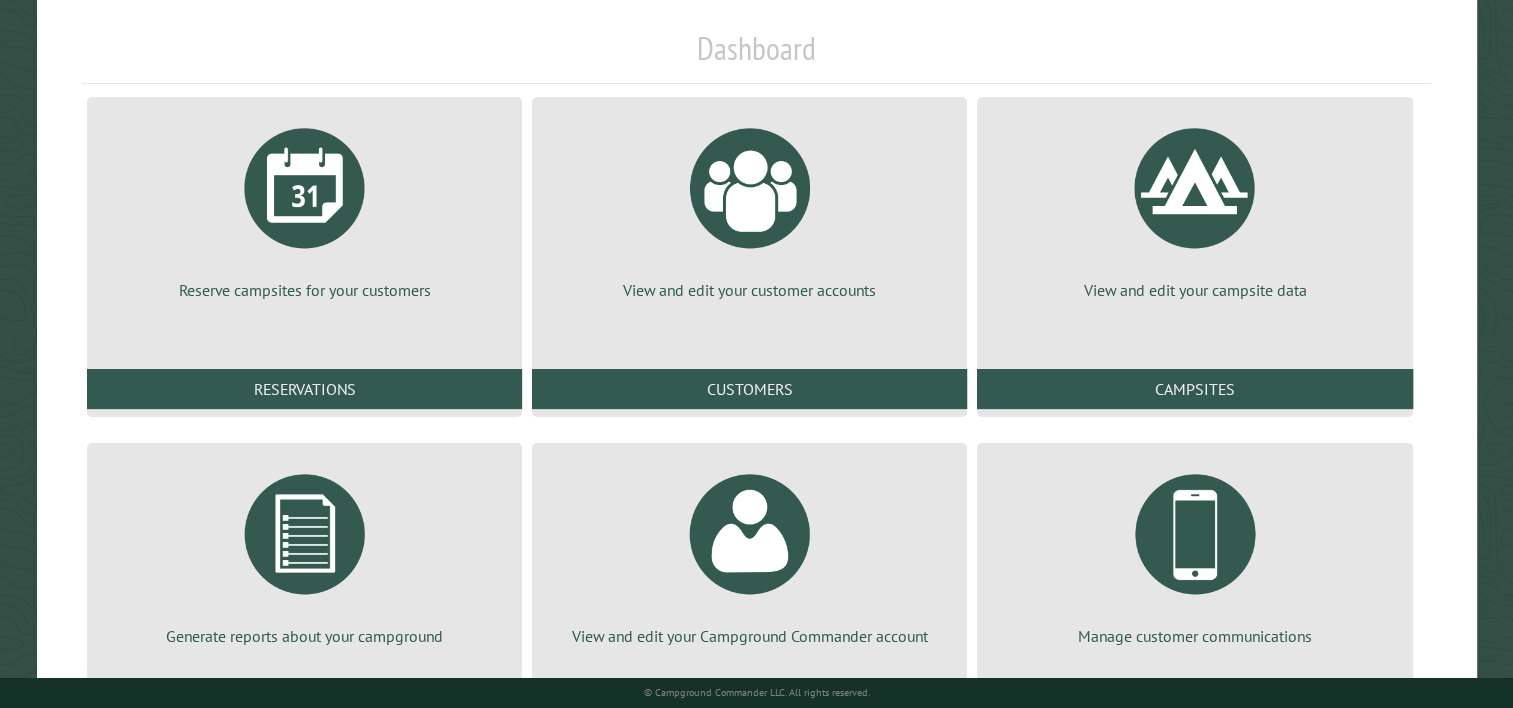 scroll, scrollTop: 163, scrollLeft: 0, axis: vertical 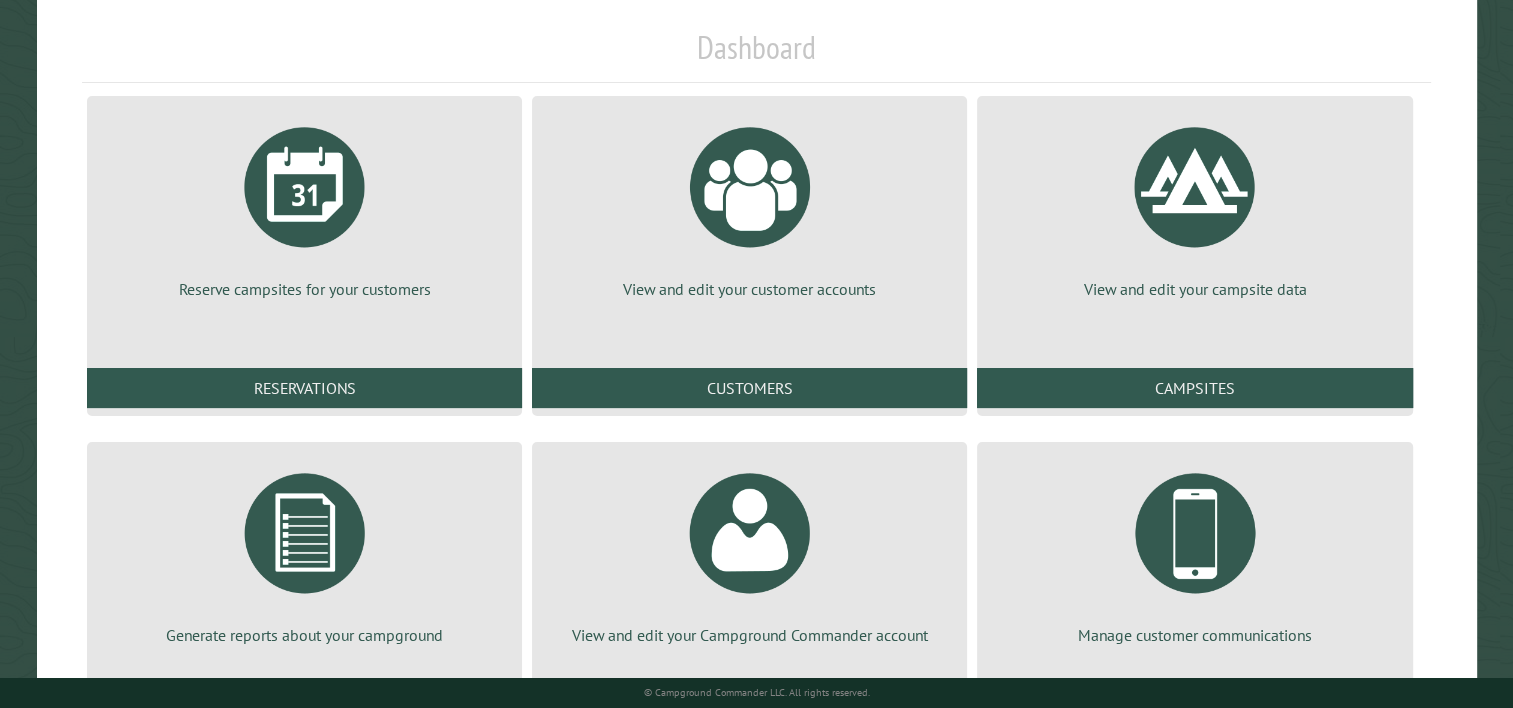 click at bounding box center (305, 187) 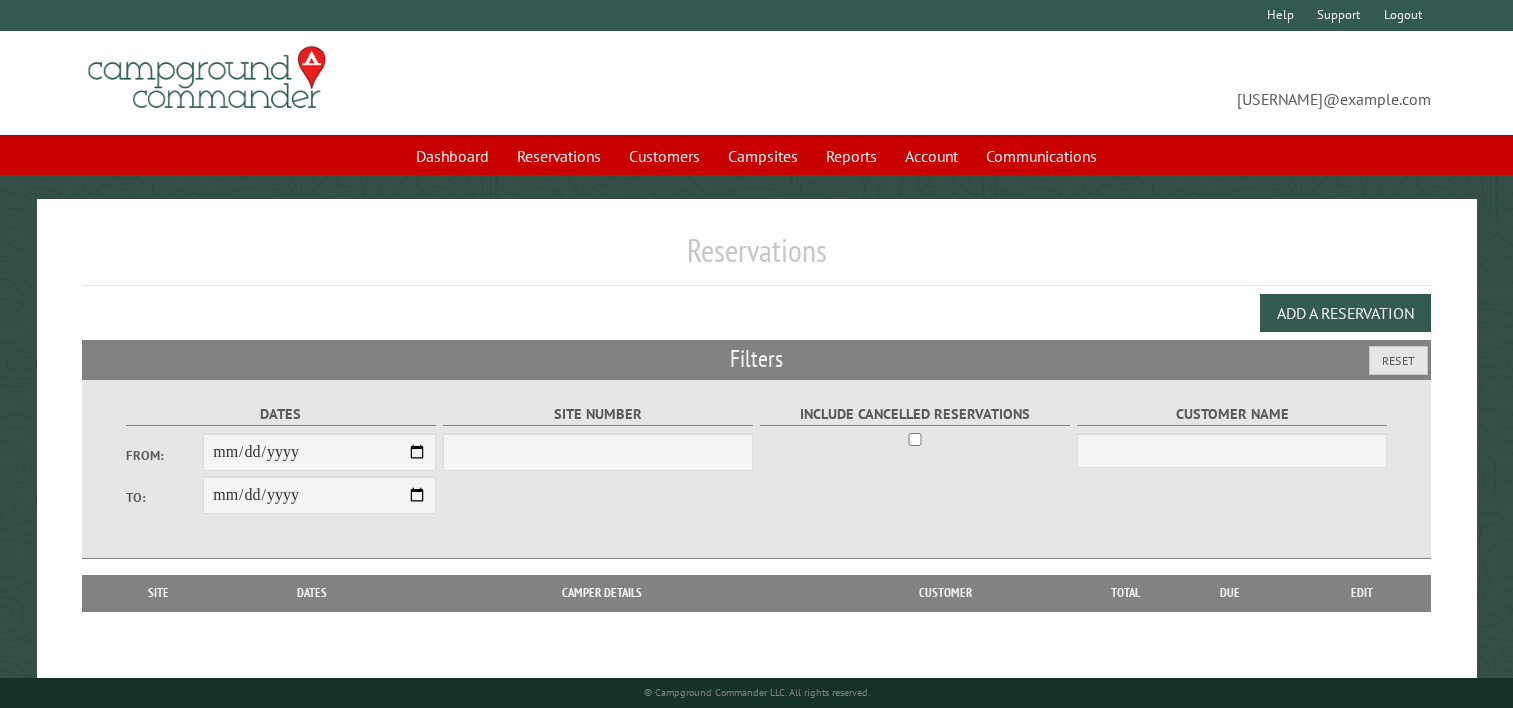 scroll, scrollTop: 88, scrollLeft: 0, axis: vertical 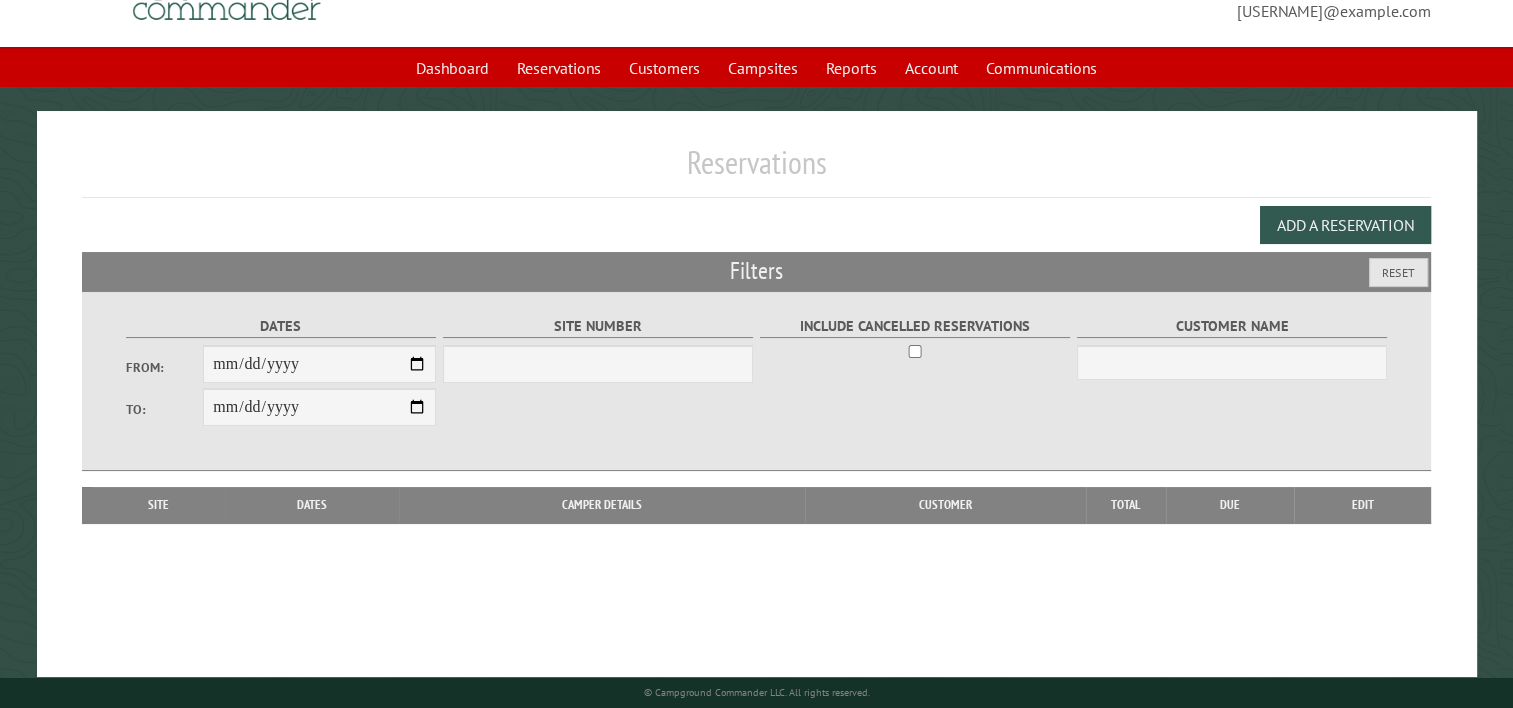 select on "***" 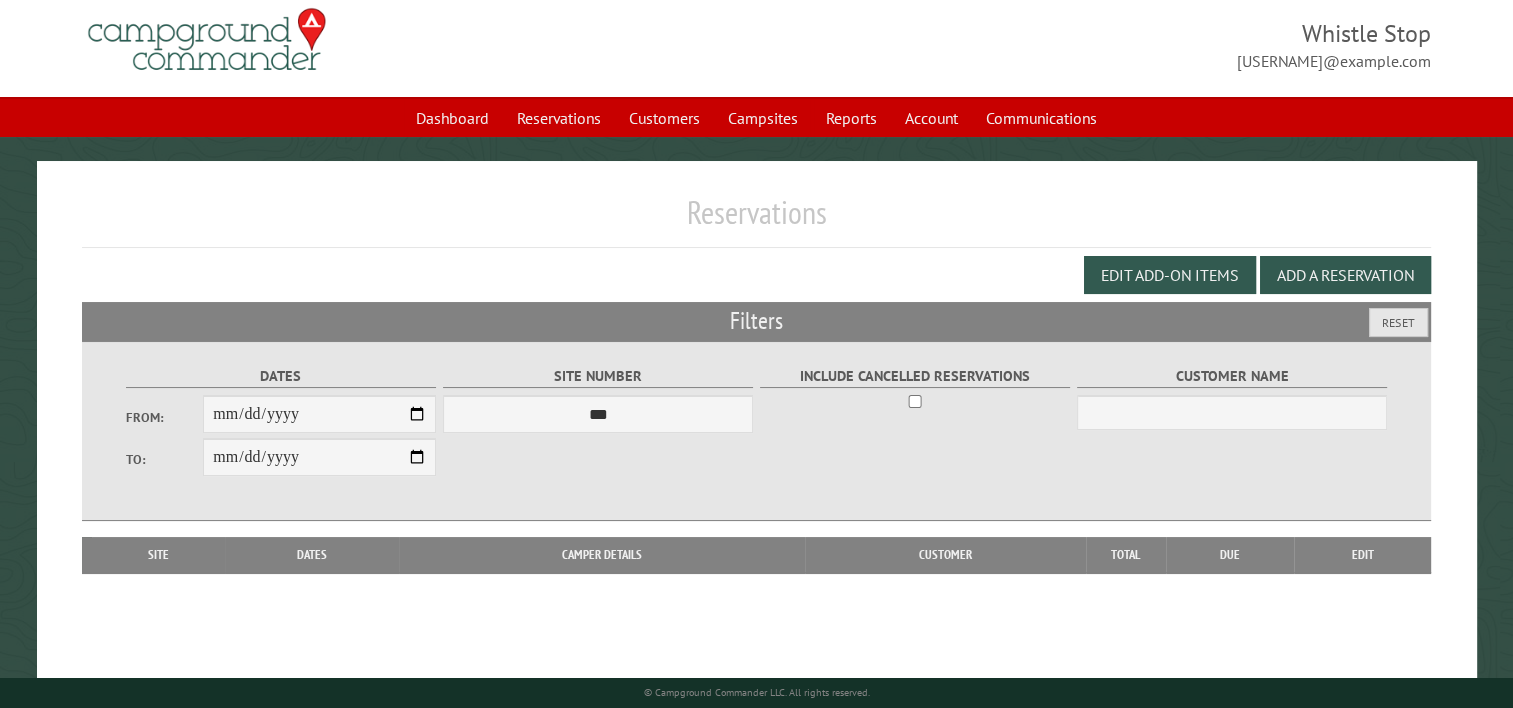 scroll, scrollTop: 0, scrollLeft: 0, axis: both 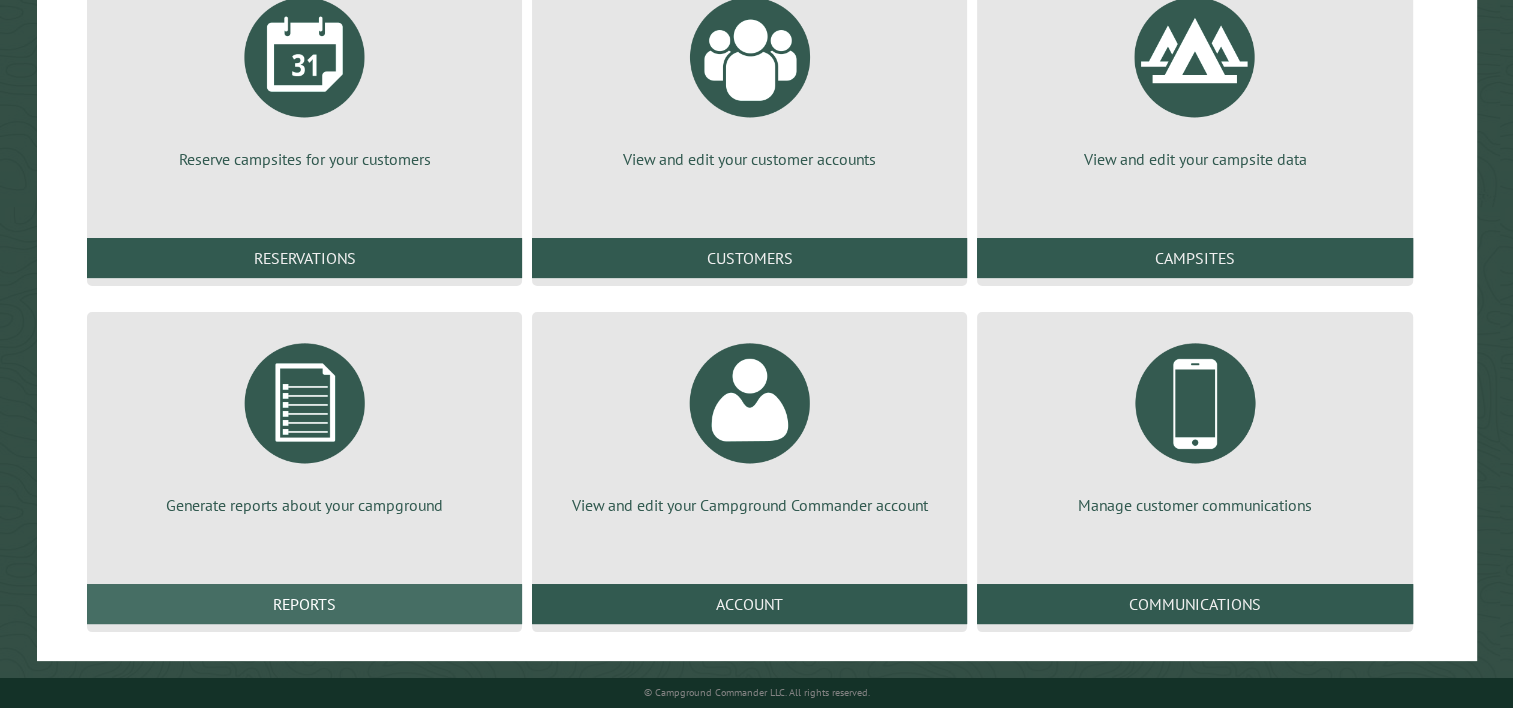click on "Reports" at bounding box center (304, 604) 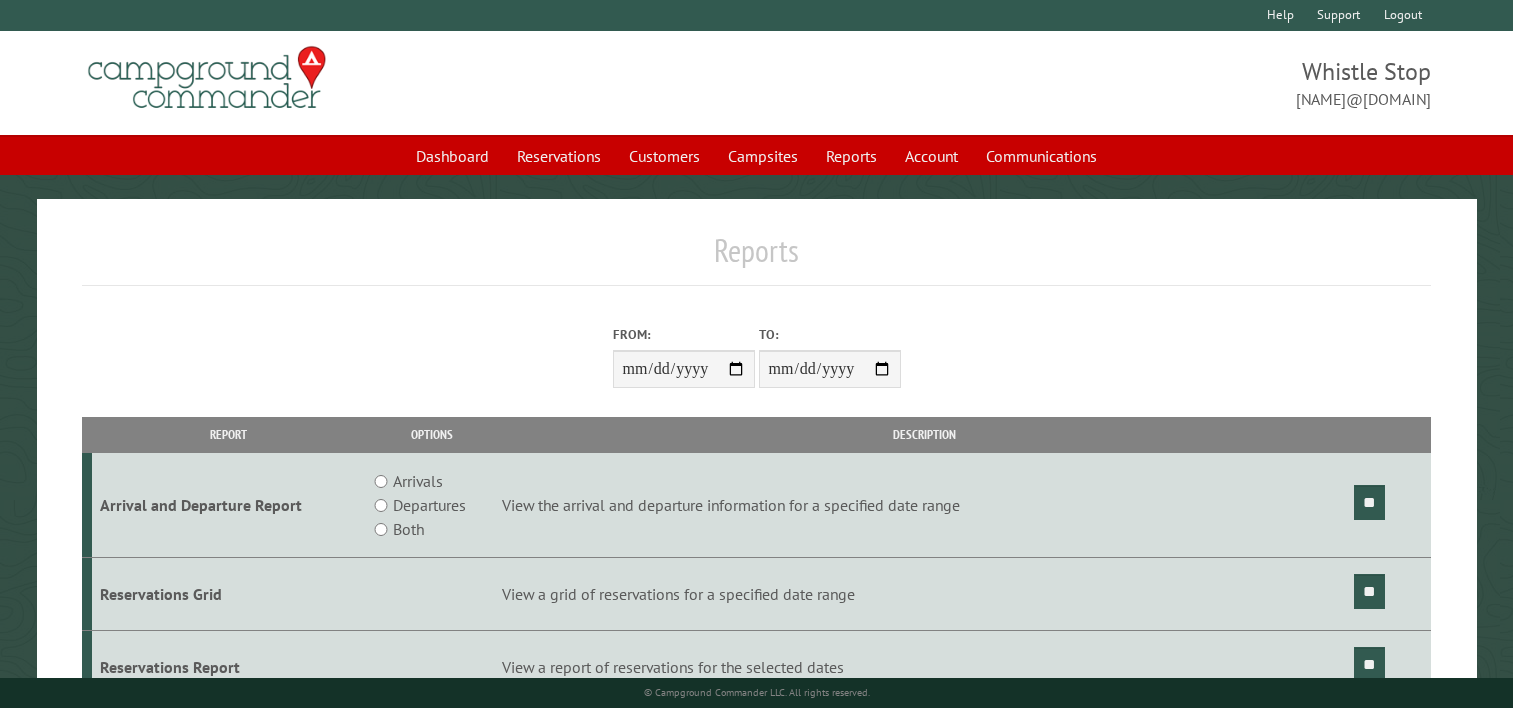 scroll, scrollTop: 0, scrollLeft: 0, axis: both 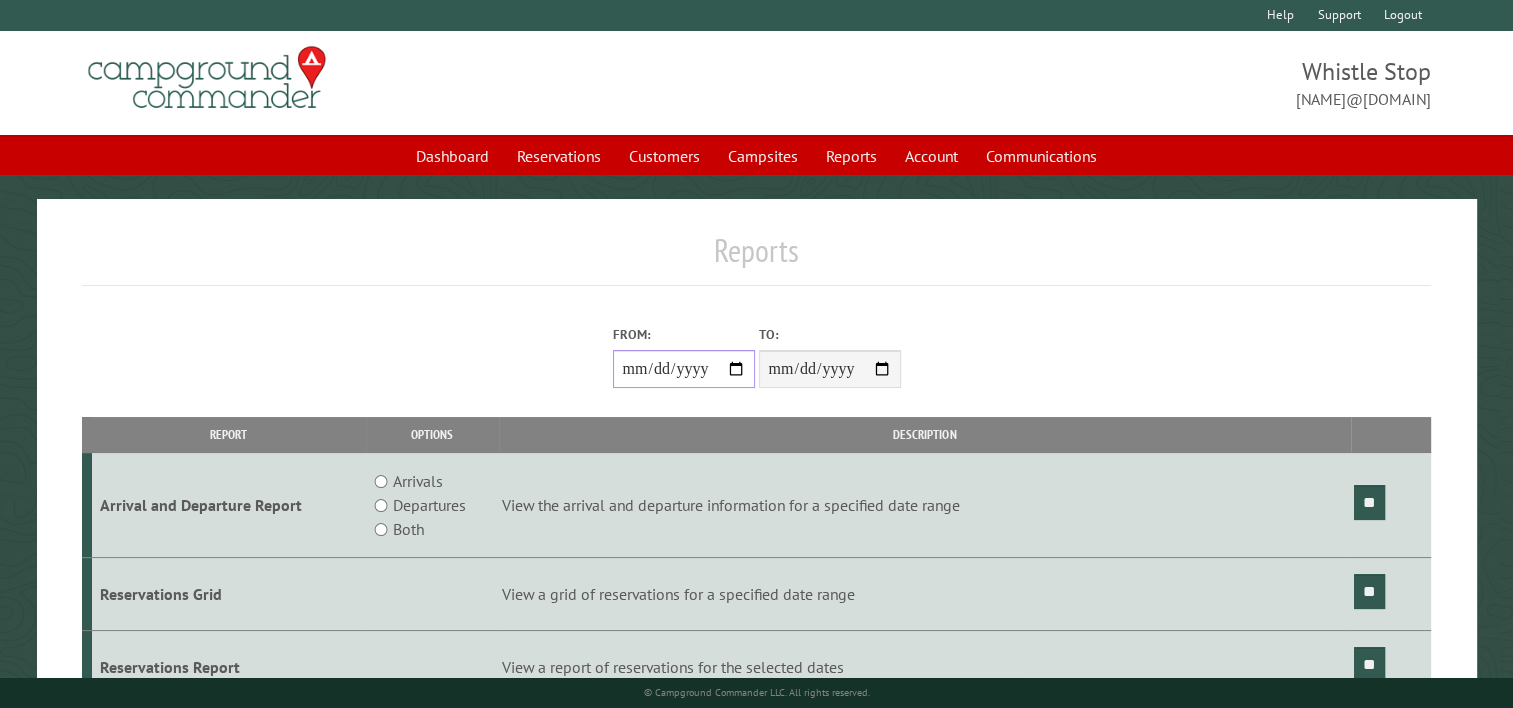 click on "From:" at bounding box center [684, 369] 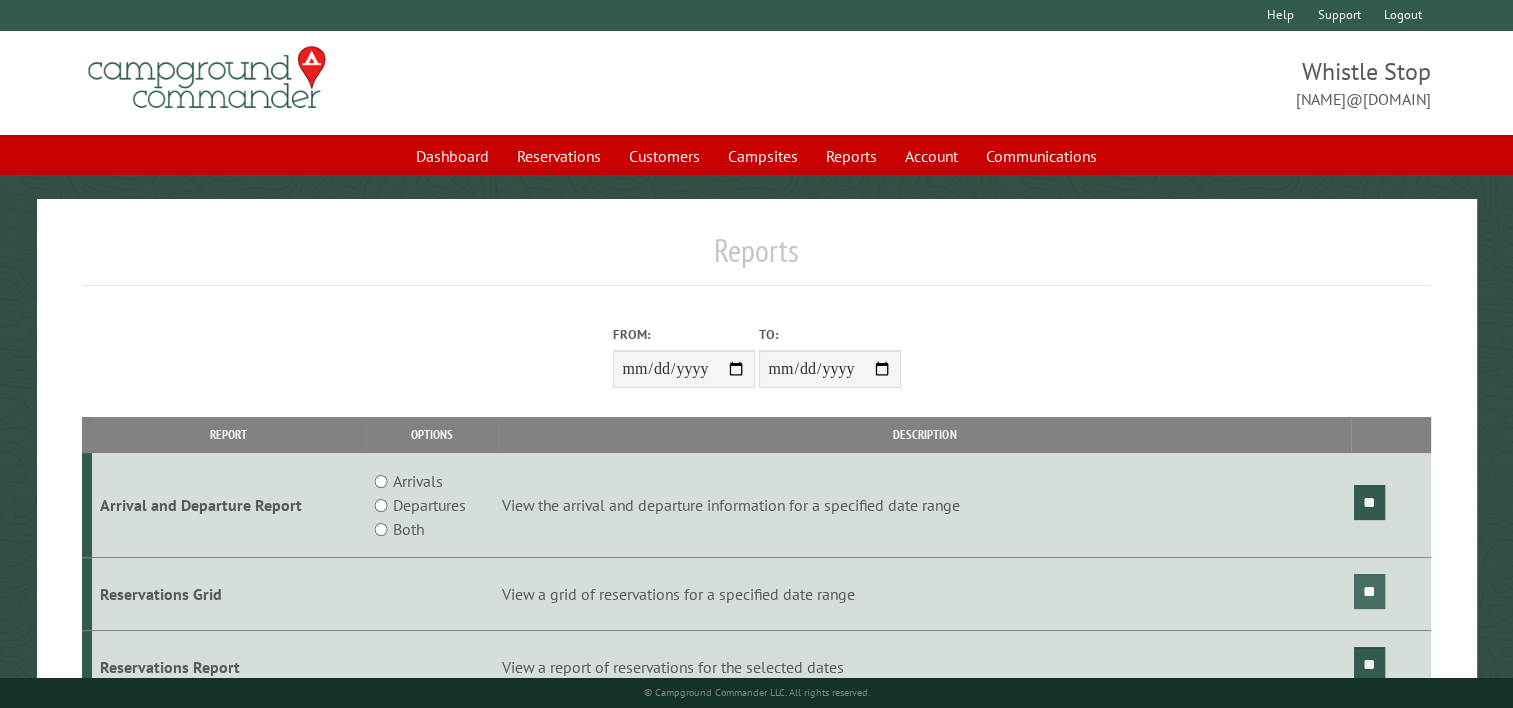 click on "**" at bounding box center [1369, 591] 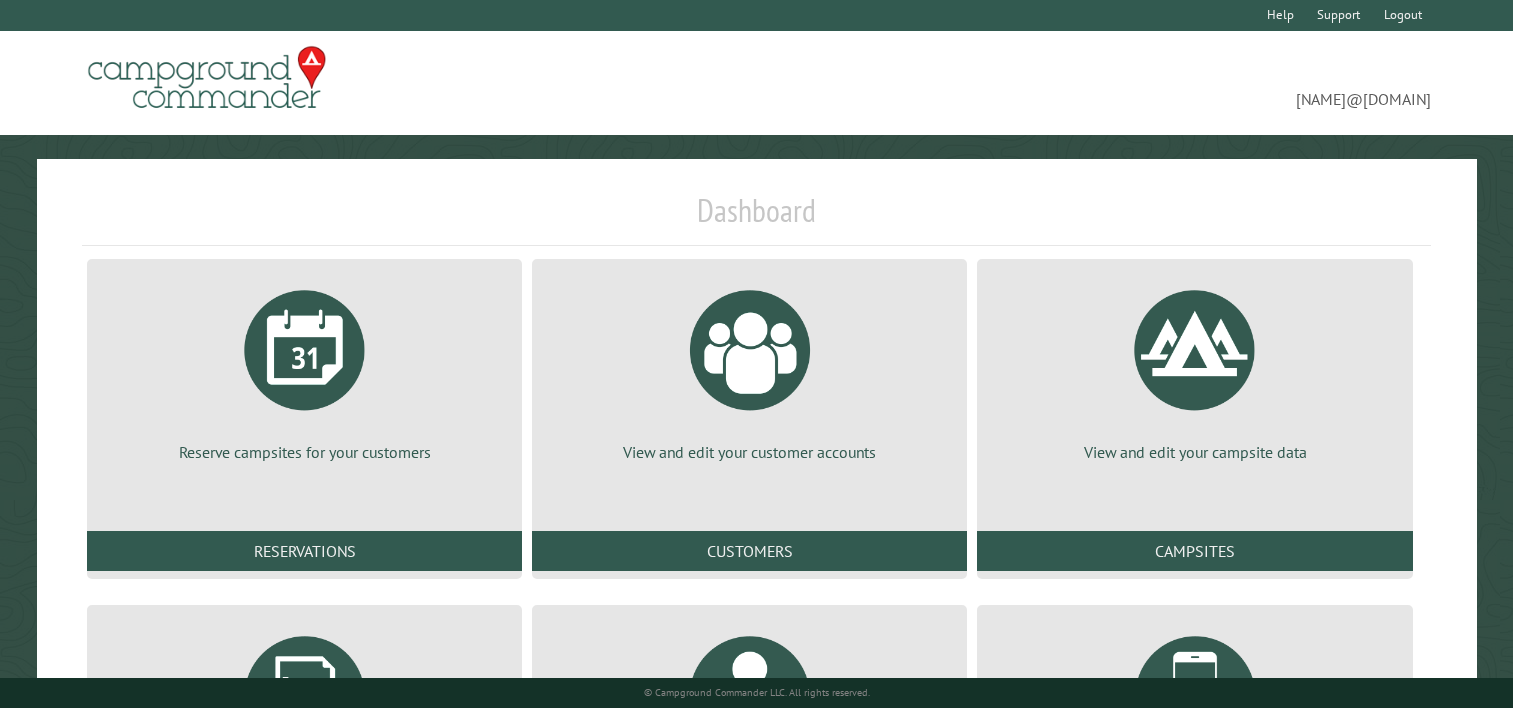 scroll, scrollTop: 0, scrollLeft: 0, axis: both 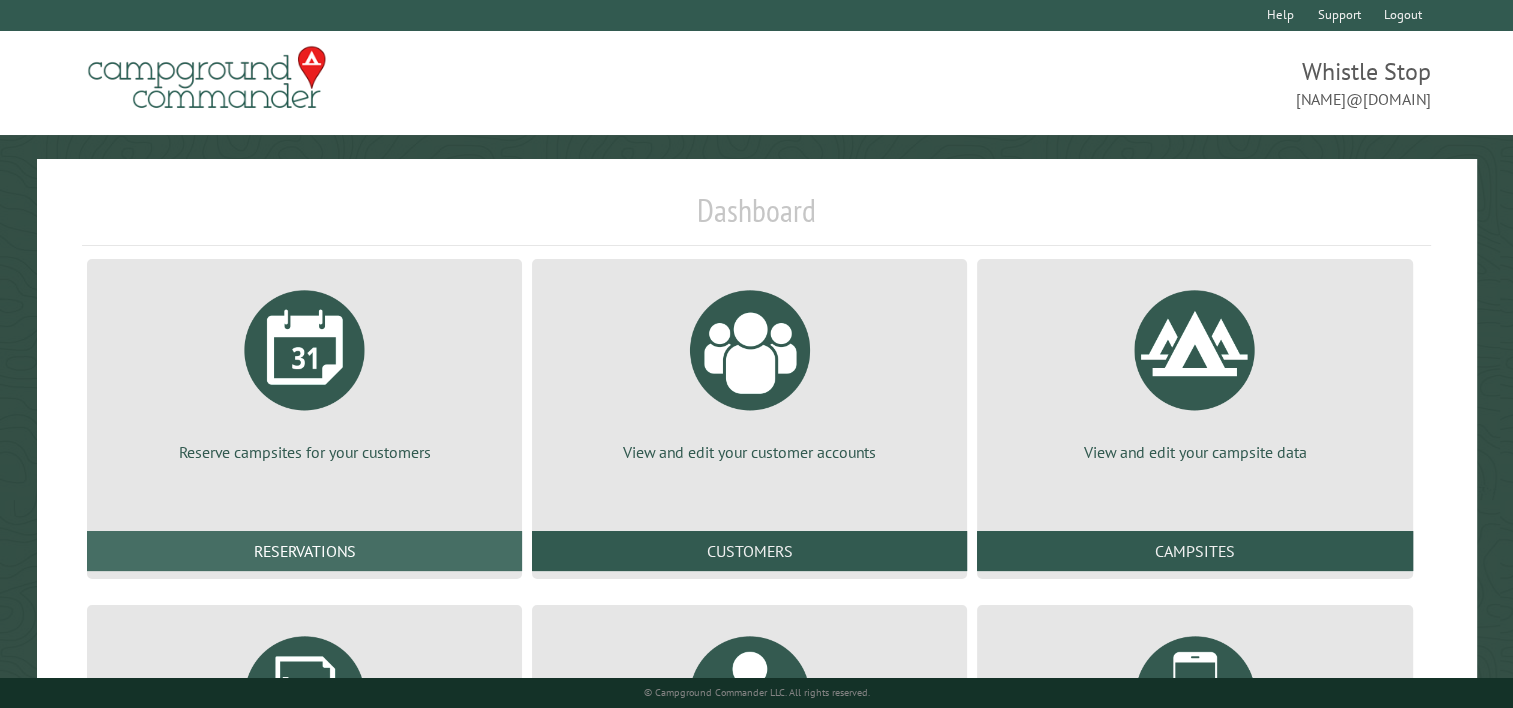 click on "Reservations" at bounding box center [304, 551] 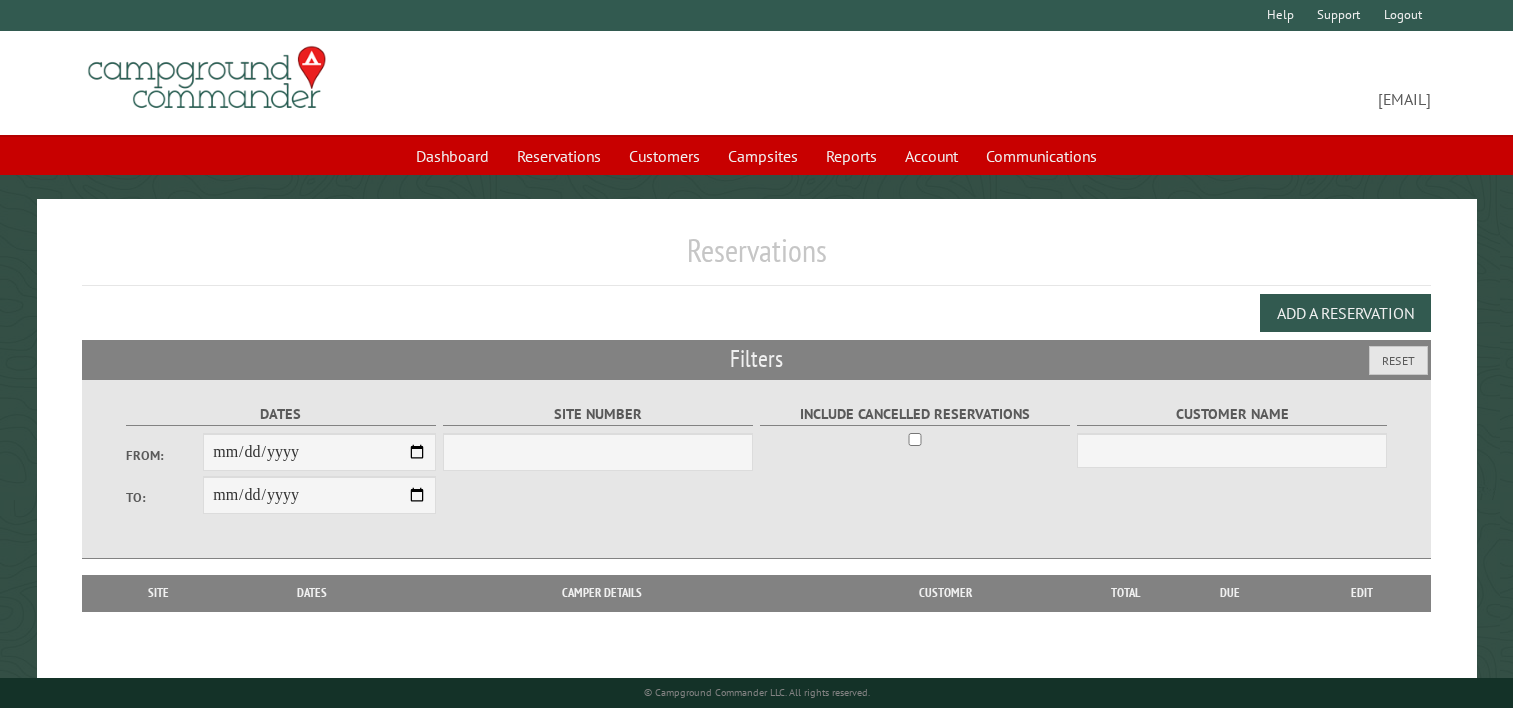 scroll, scrollTop: 0, scrollLeft: 0, axis: both 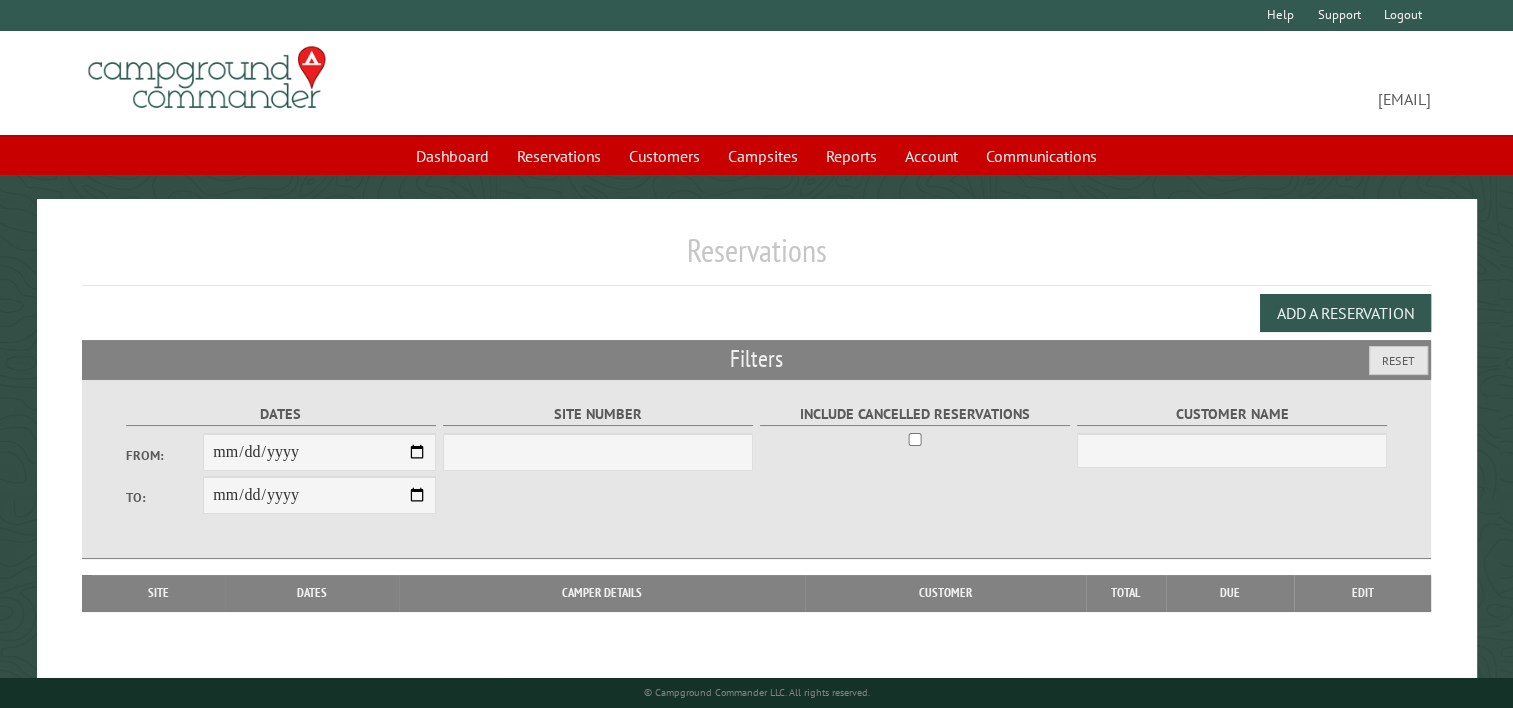select on "***" 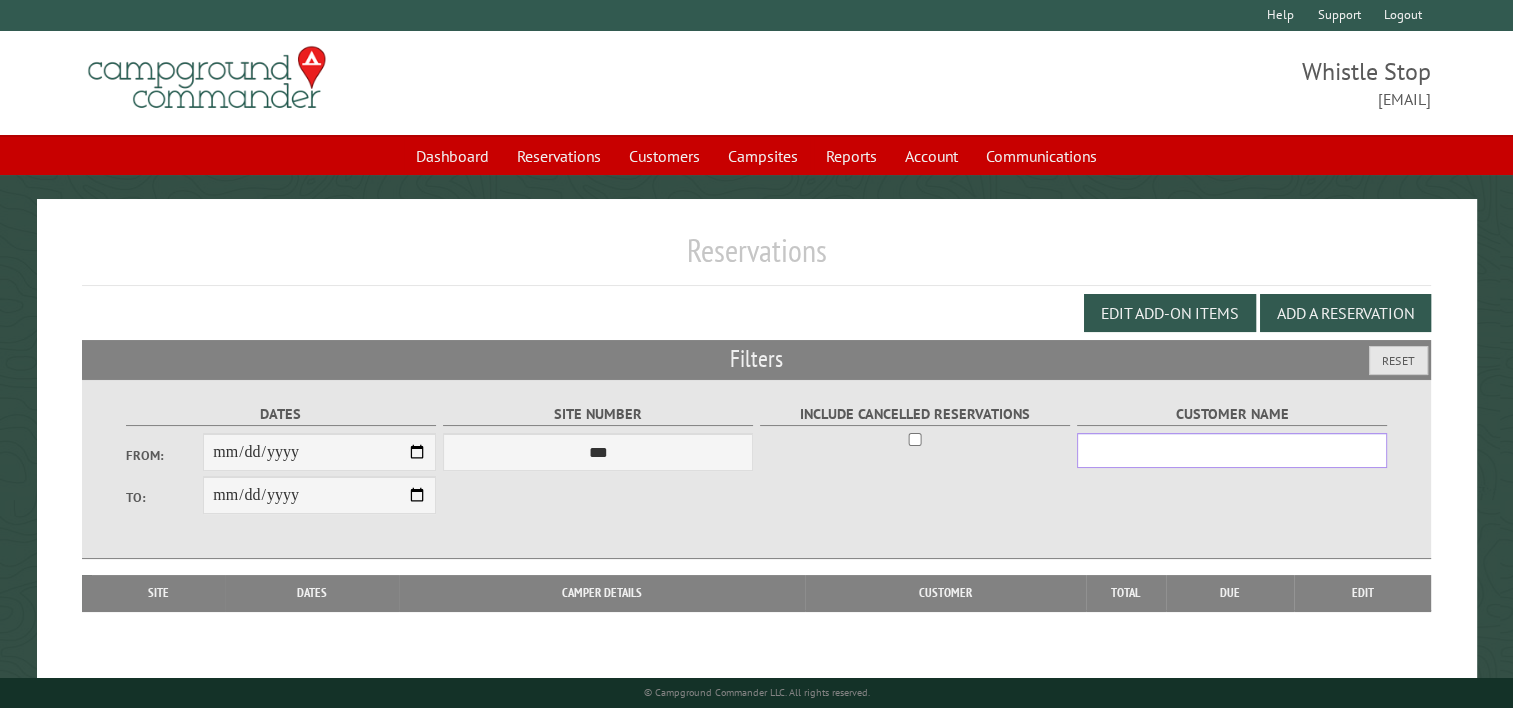 click on "Customer Name" at bounding box center (1232, 450) 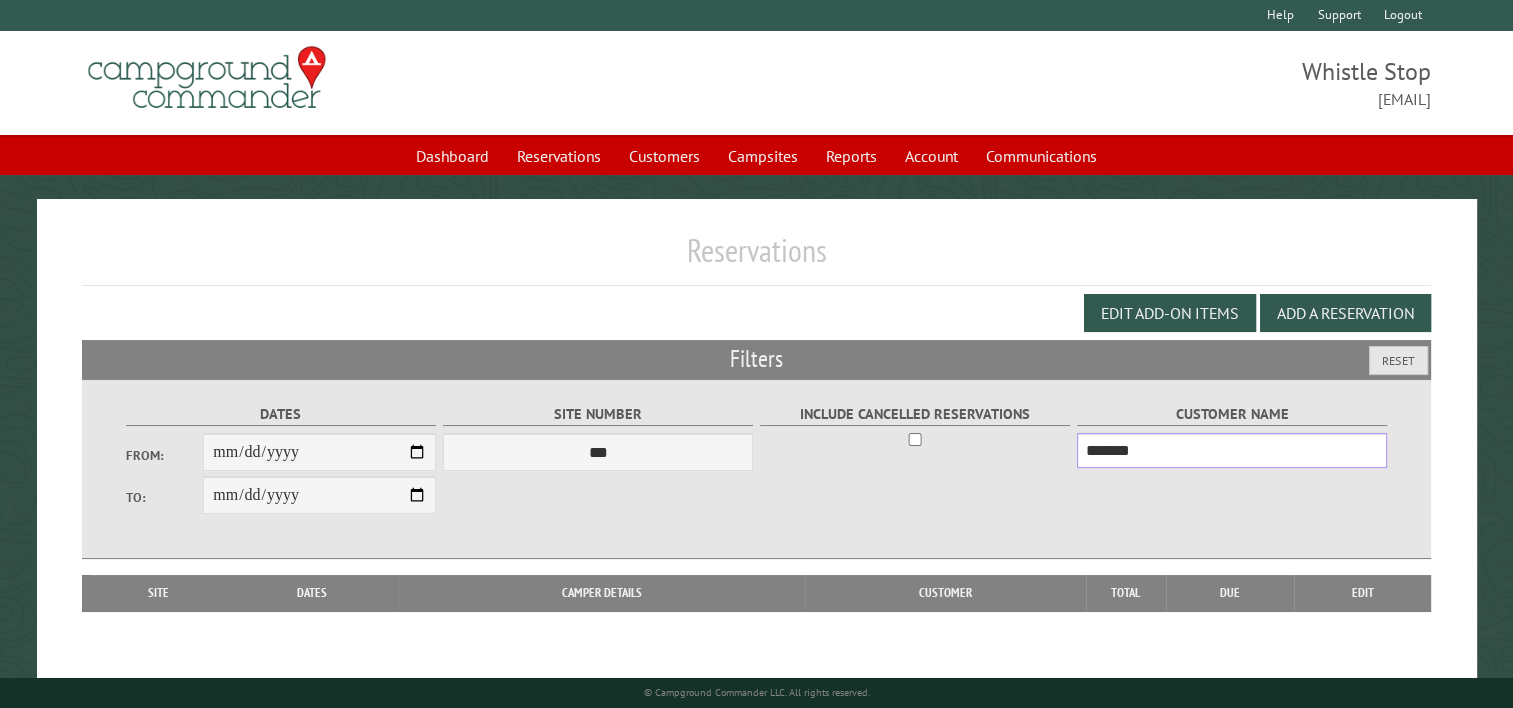 type on "*******" 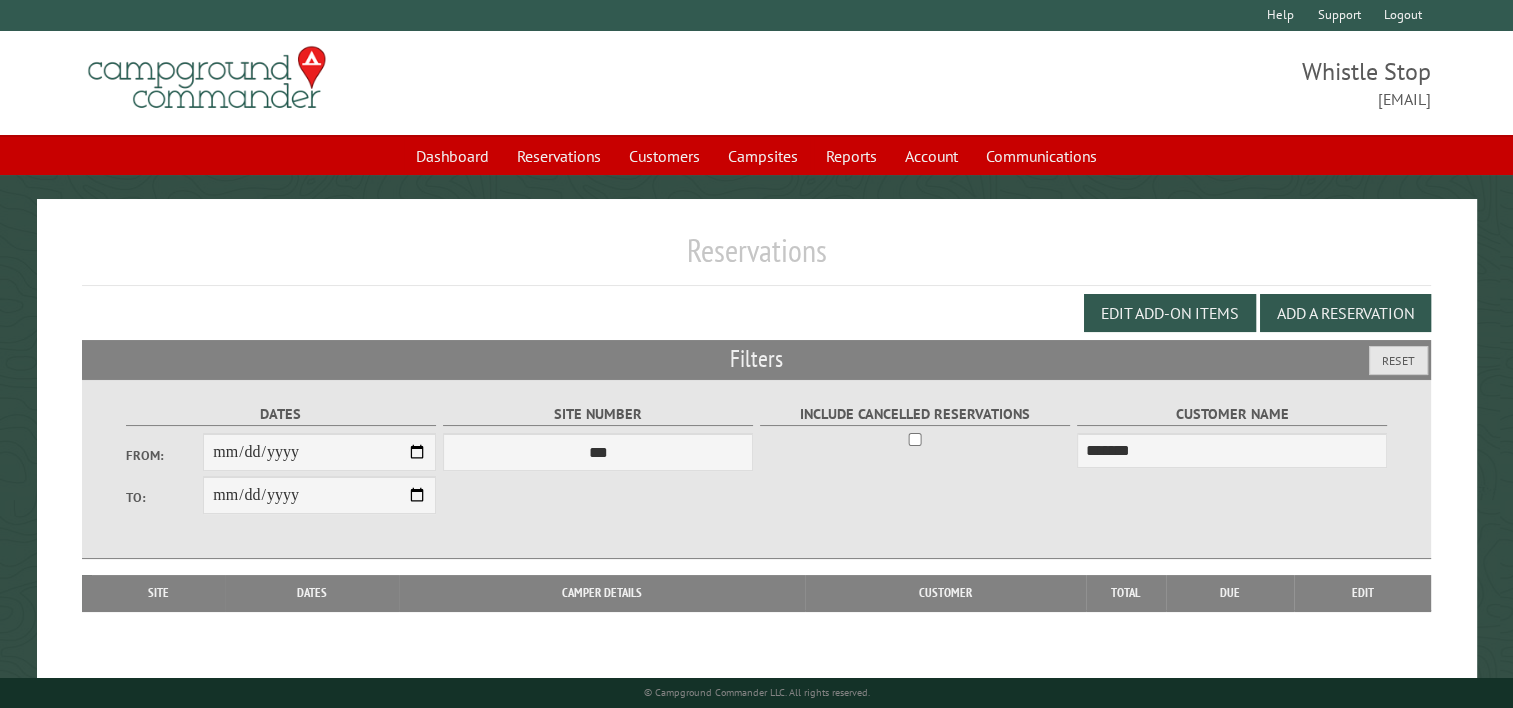 click on "Customer" at bounding box center (945, 593) 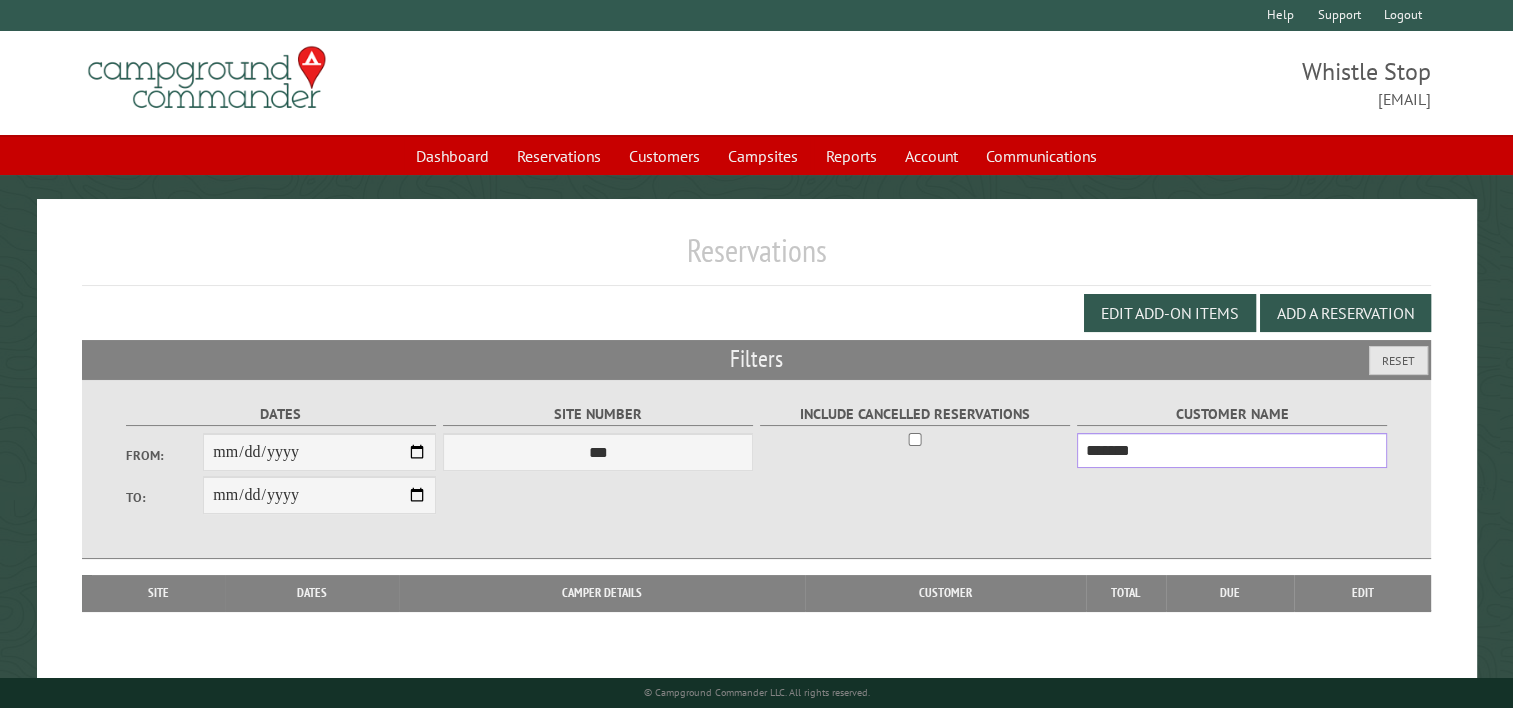 click on "*******" at bounding box center (1232, 450) 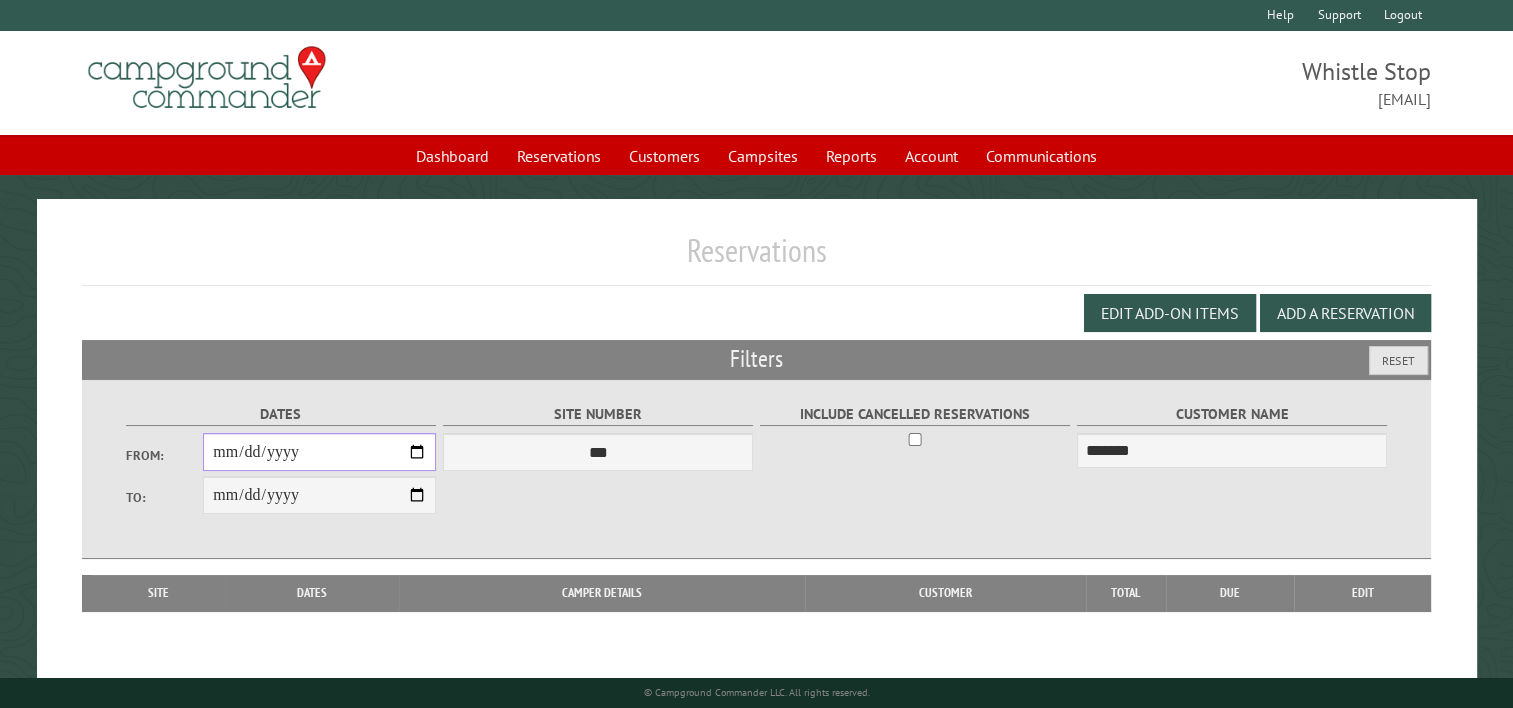 click on "From:" at bounding box center [319, 452] 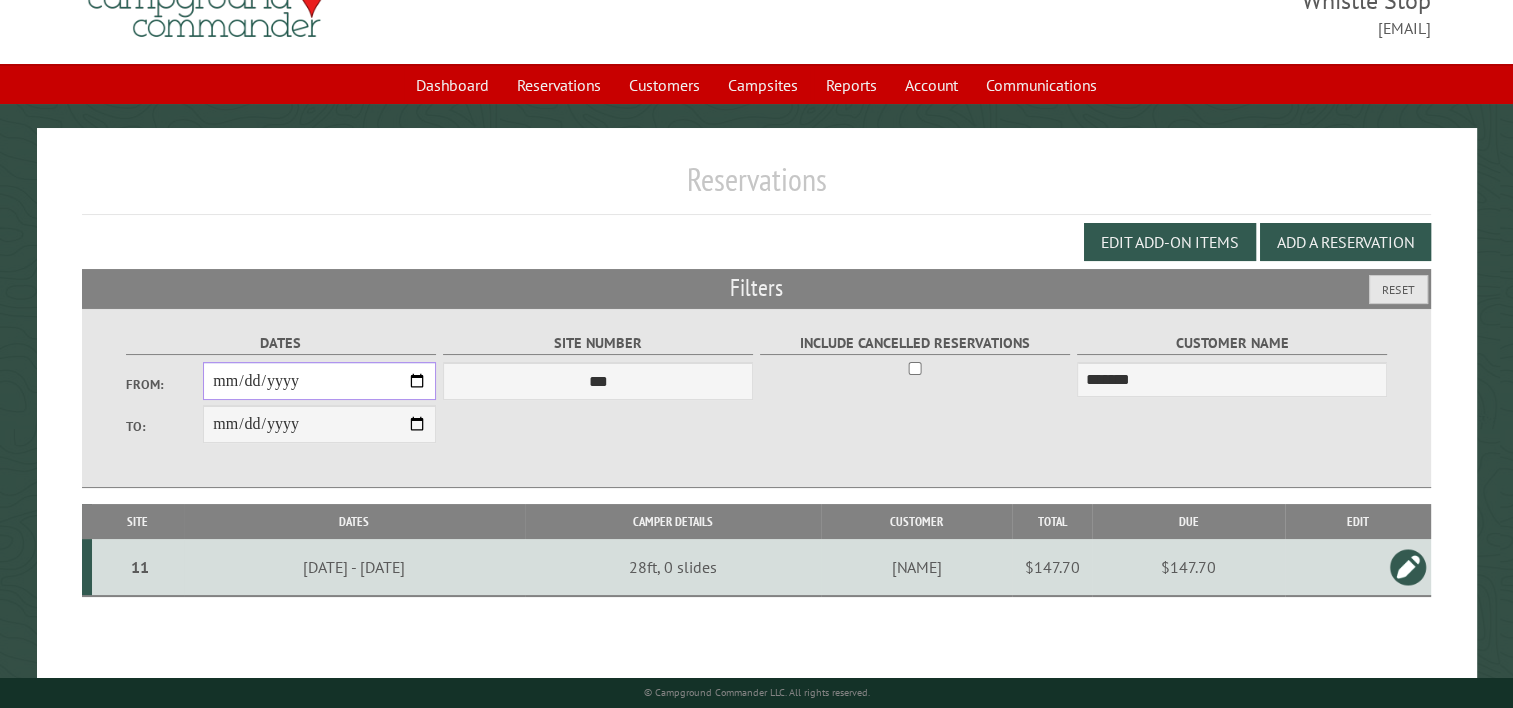 scroll, scrollTop: 72, scrollLeft: 0, axis: vertical 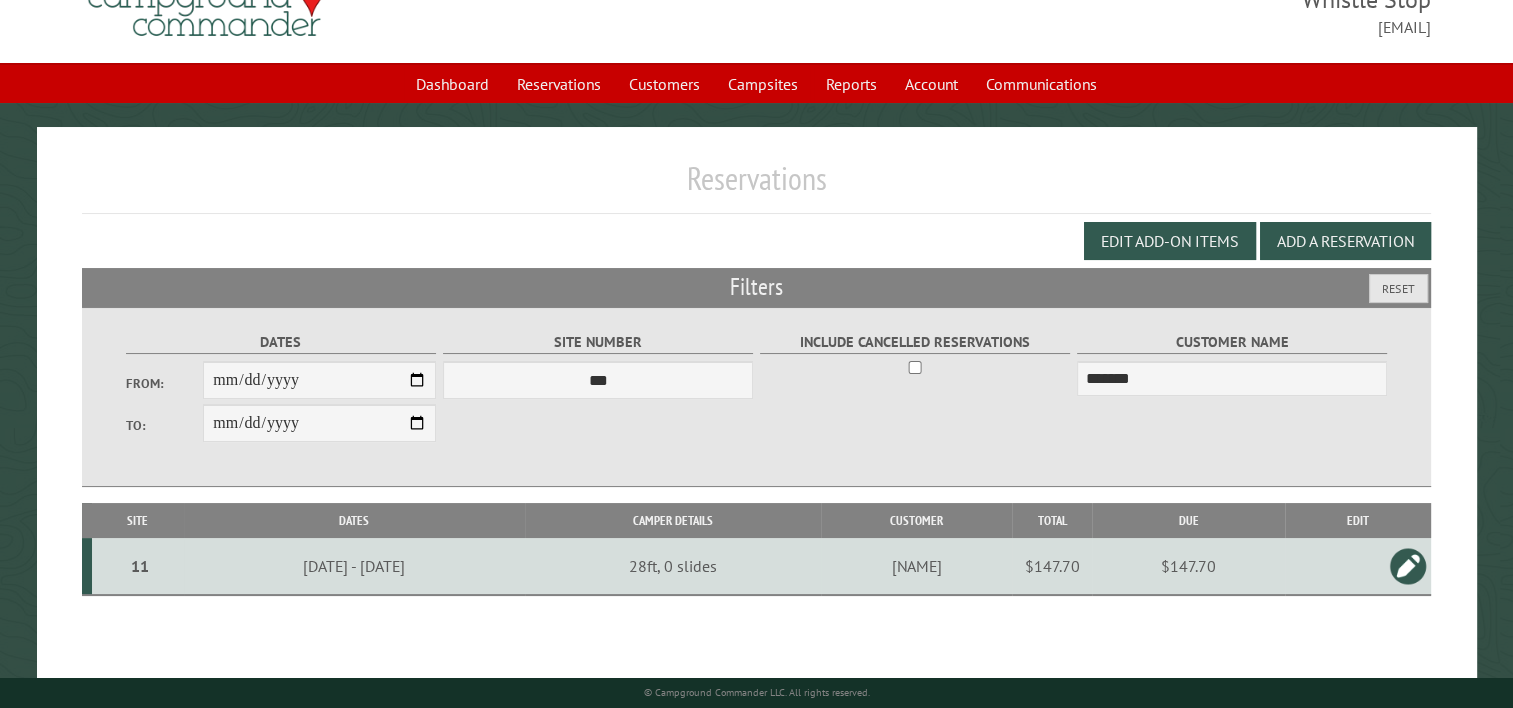 click at bounding box center [1408, 566] 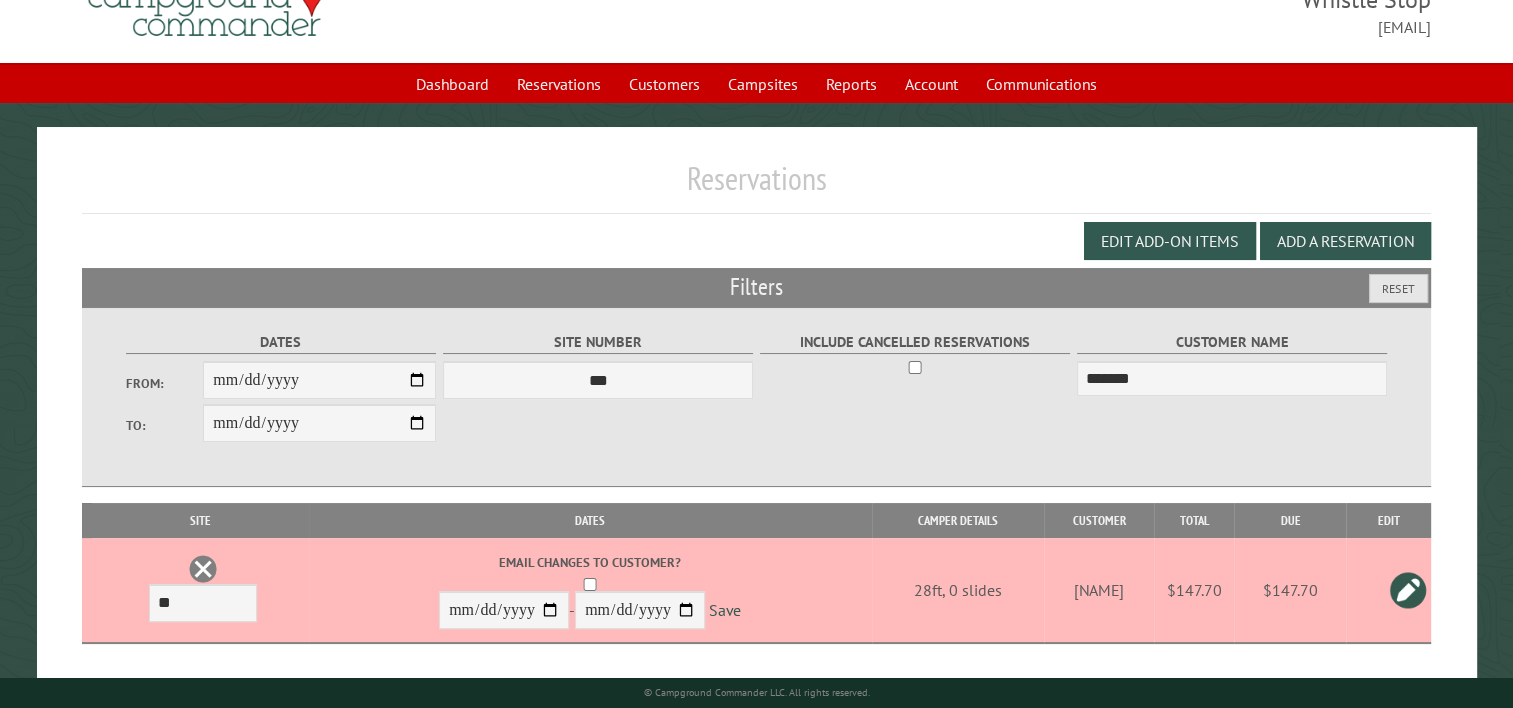 click at bounding box center (1388, 590) 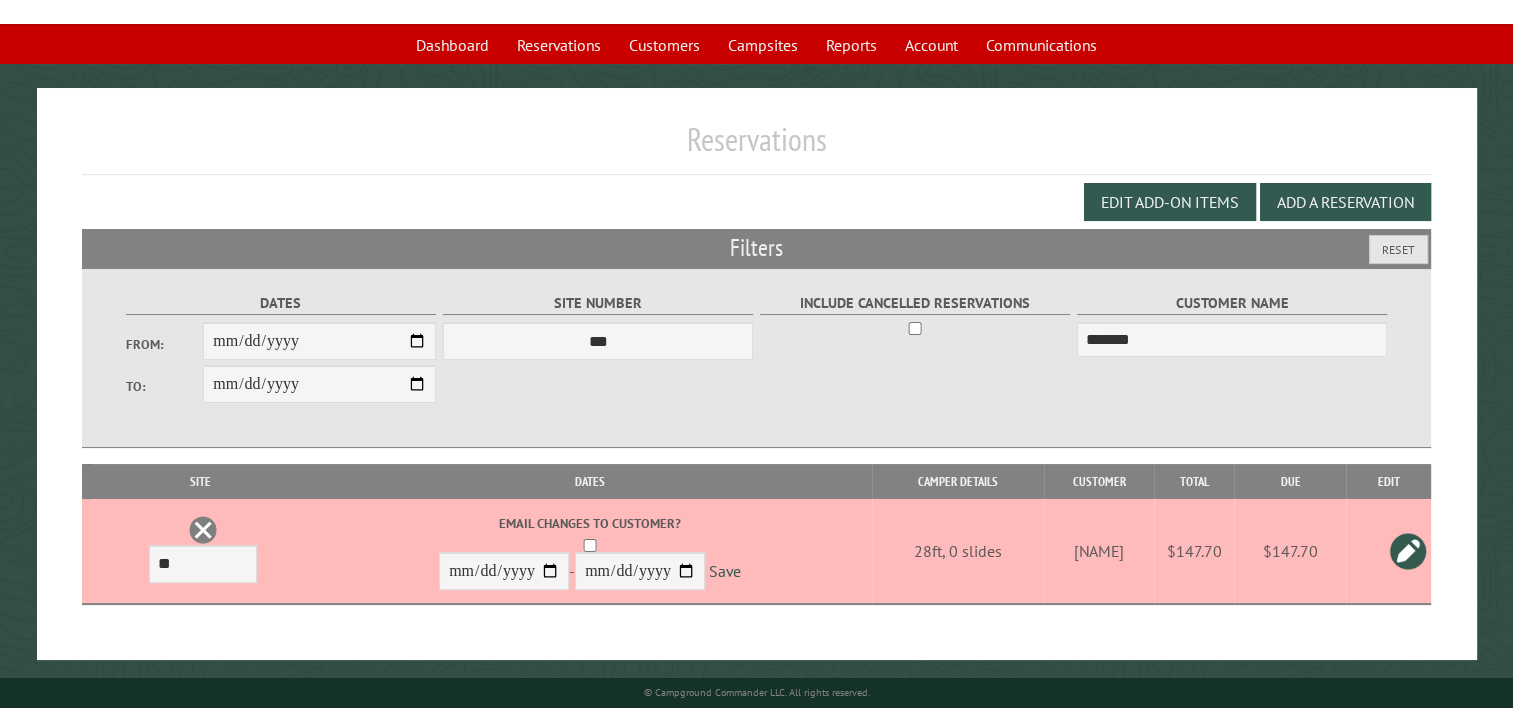 click on "$147.70" at bounding box center [1290, 551] 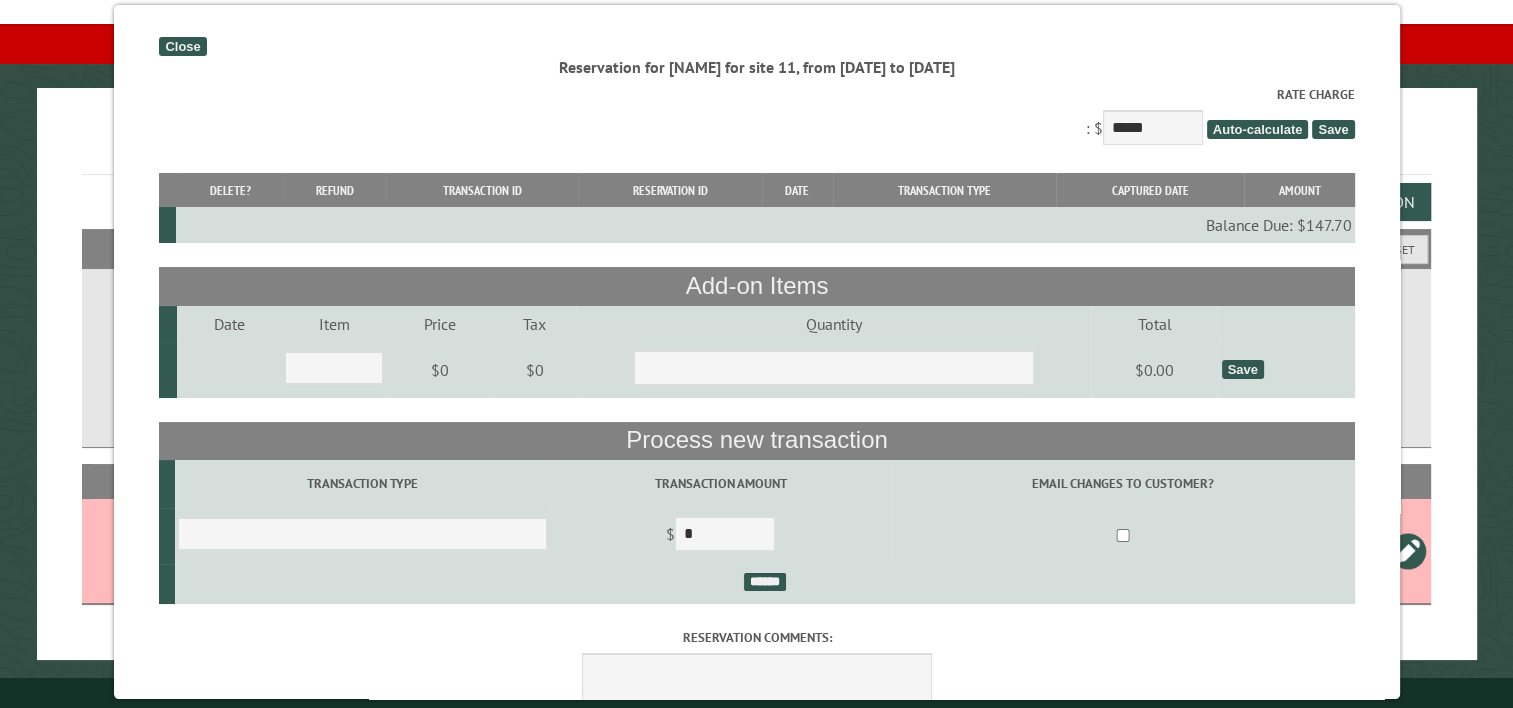 scroll, scrollTop: 0, scrollLeft: 0, axis: both 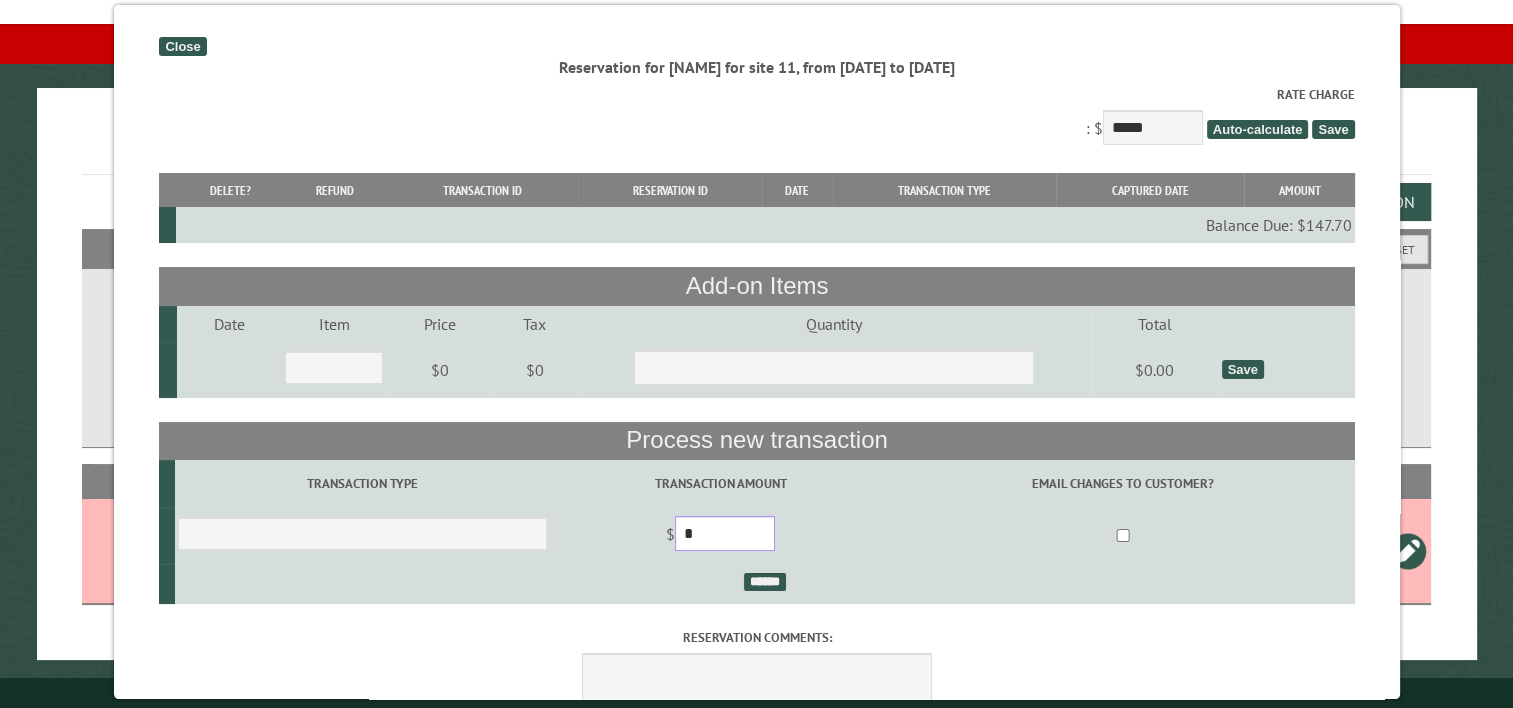 click on "*" at bounding box center (725, 533) 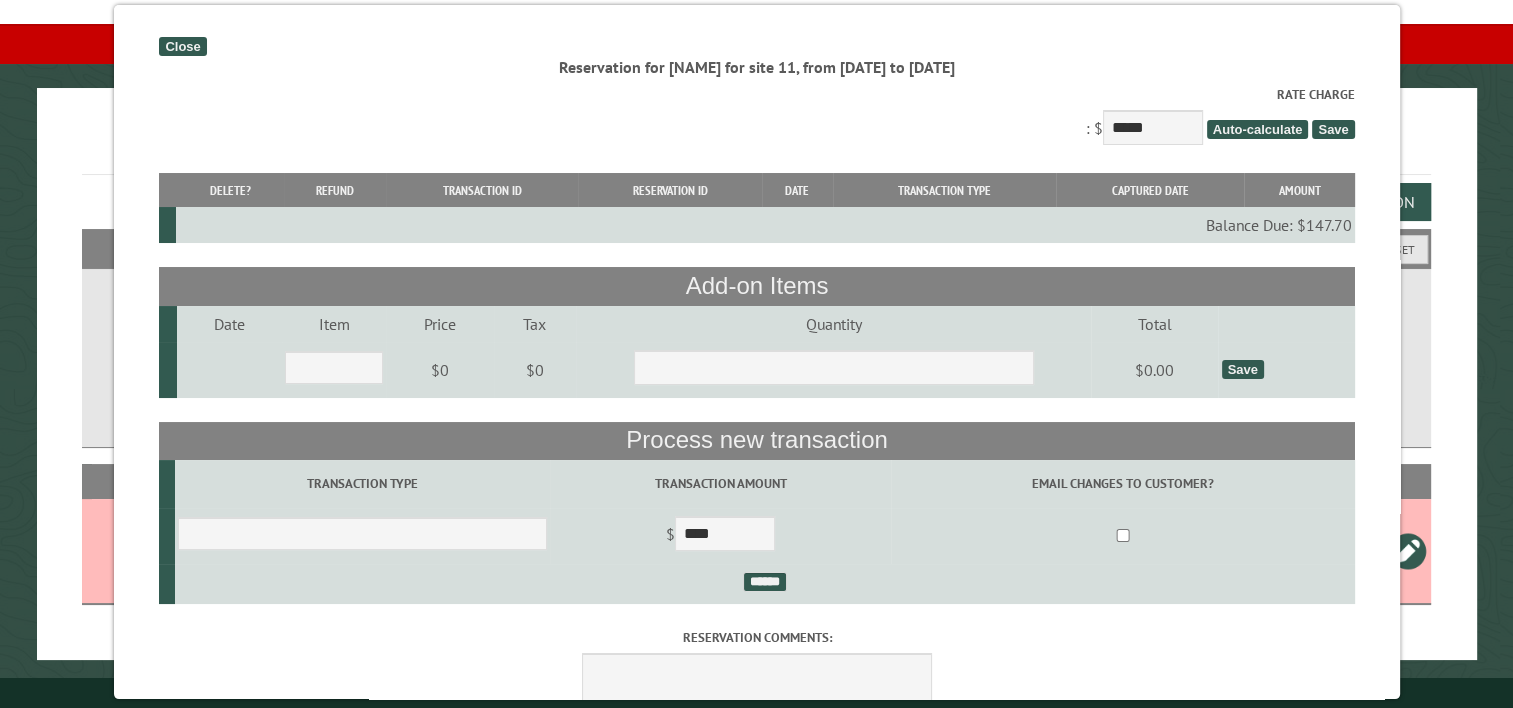 click on "$ ****" at bounding box center [720, 536] 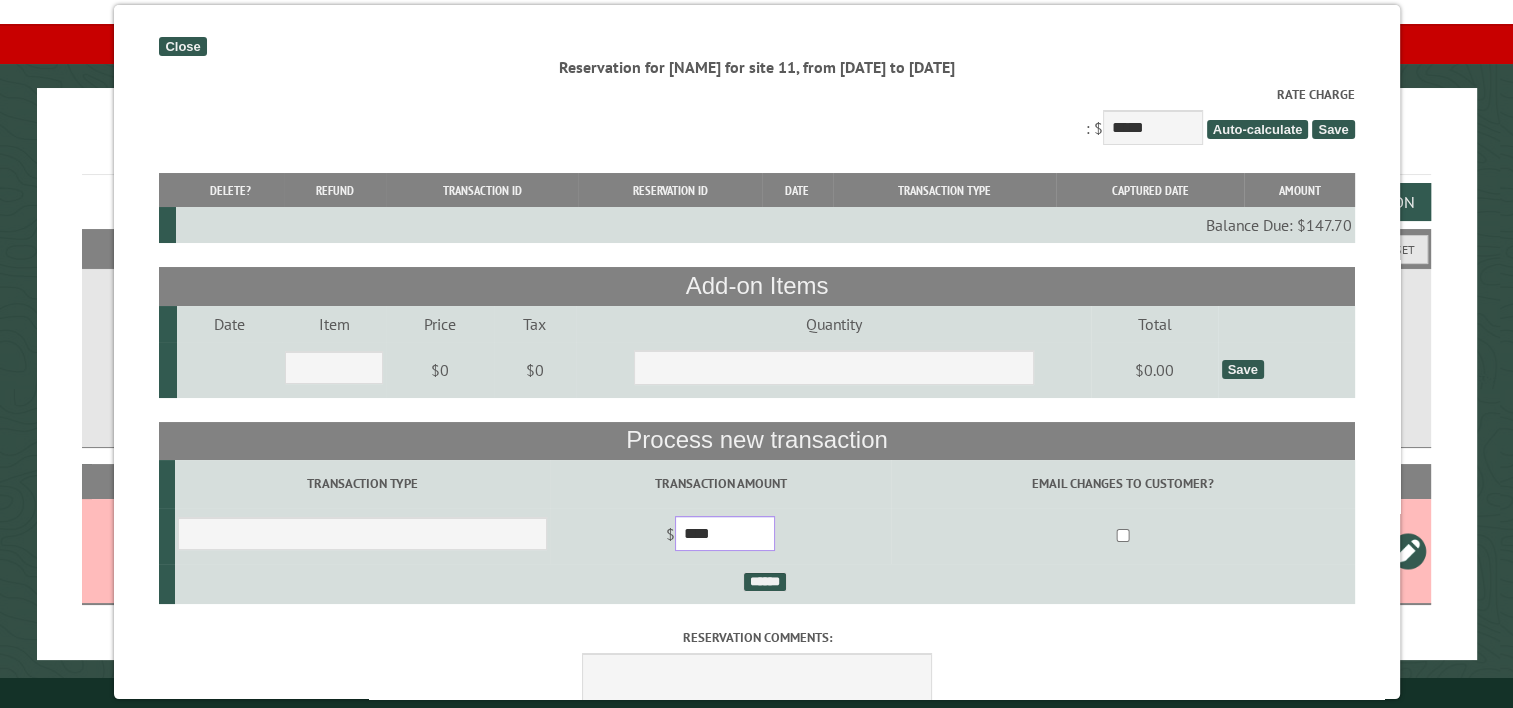 click on "****" at bounding box center (725, 533) 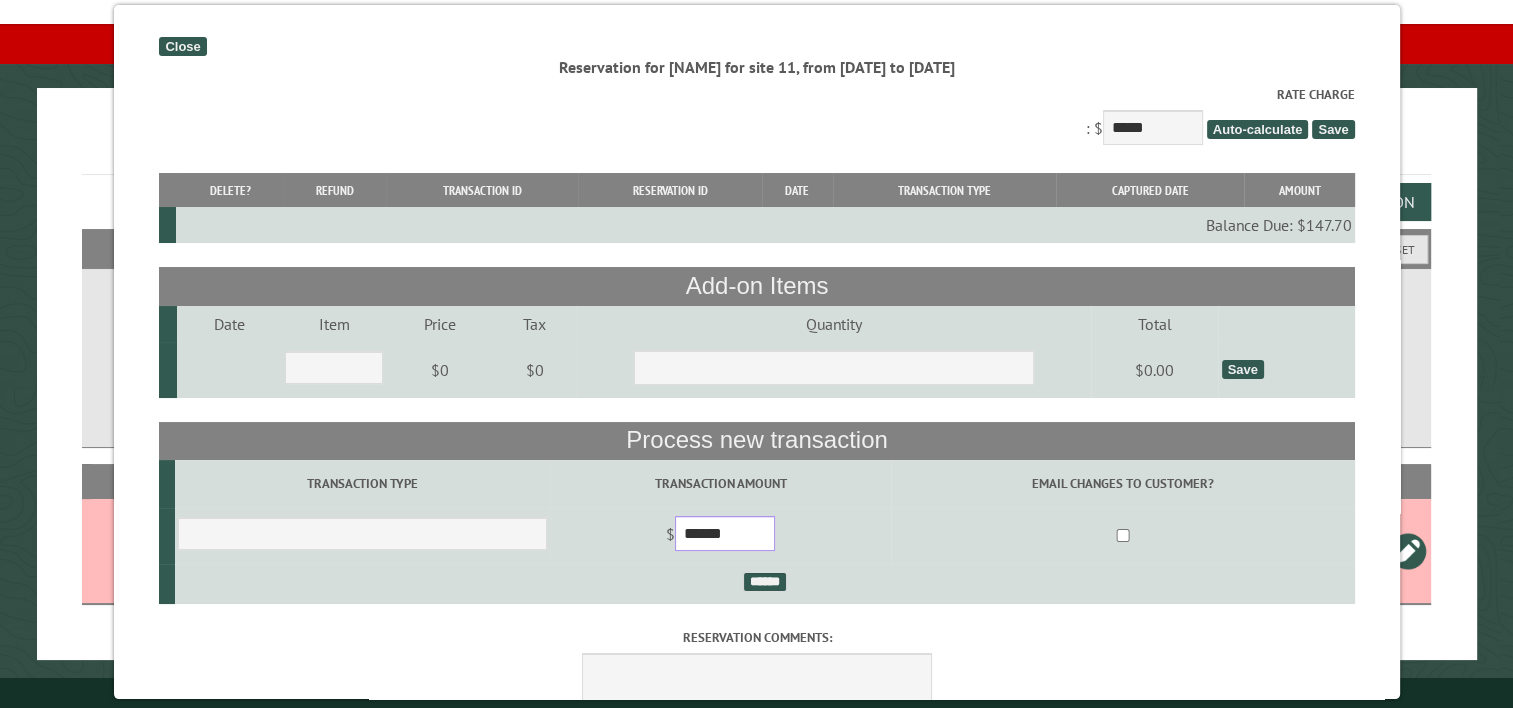 type on "******" 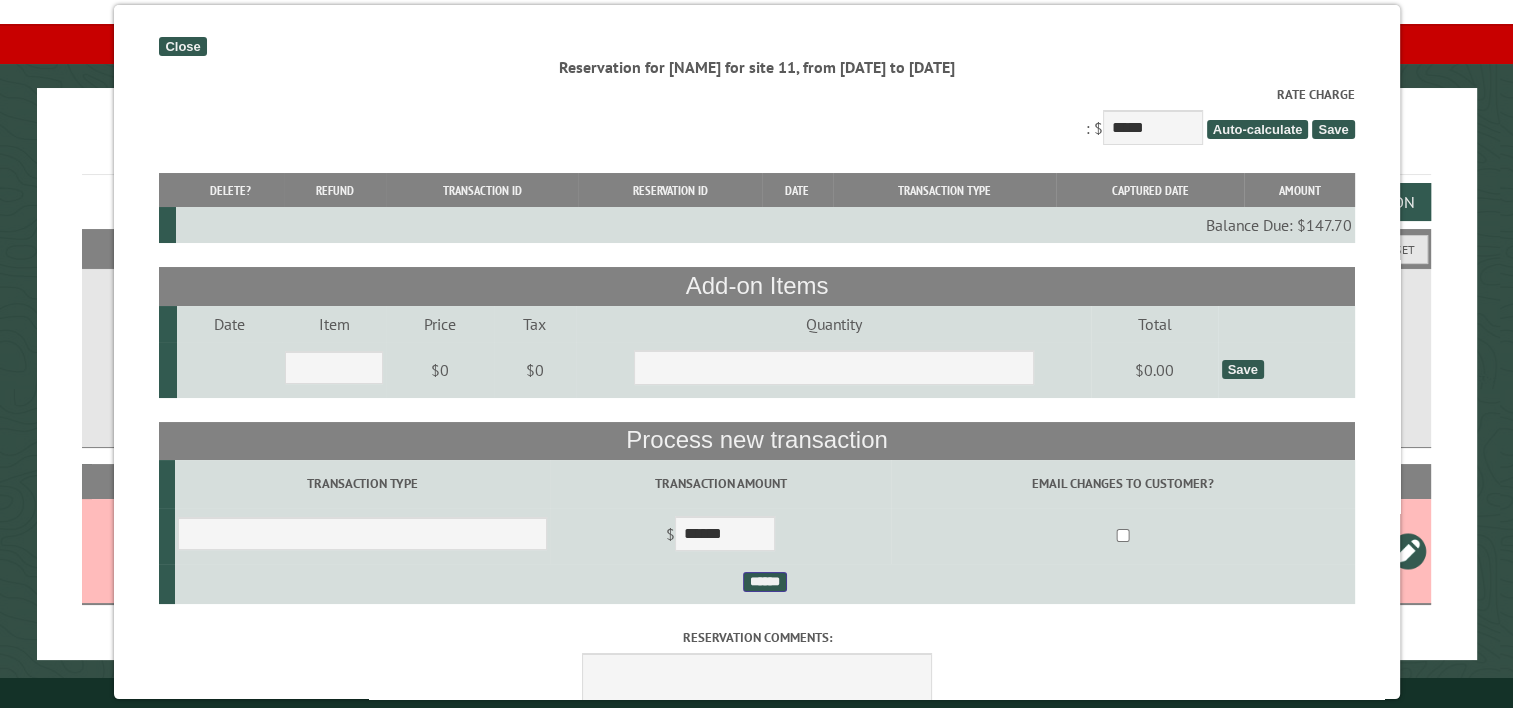 click on "******" at bounding box center (764, 582) 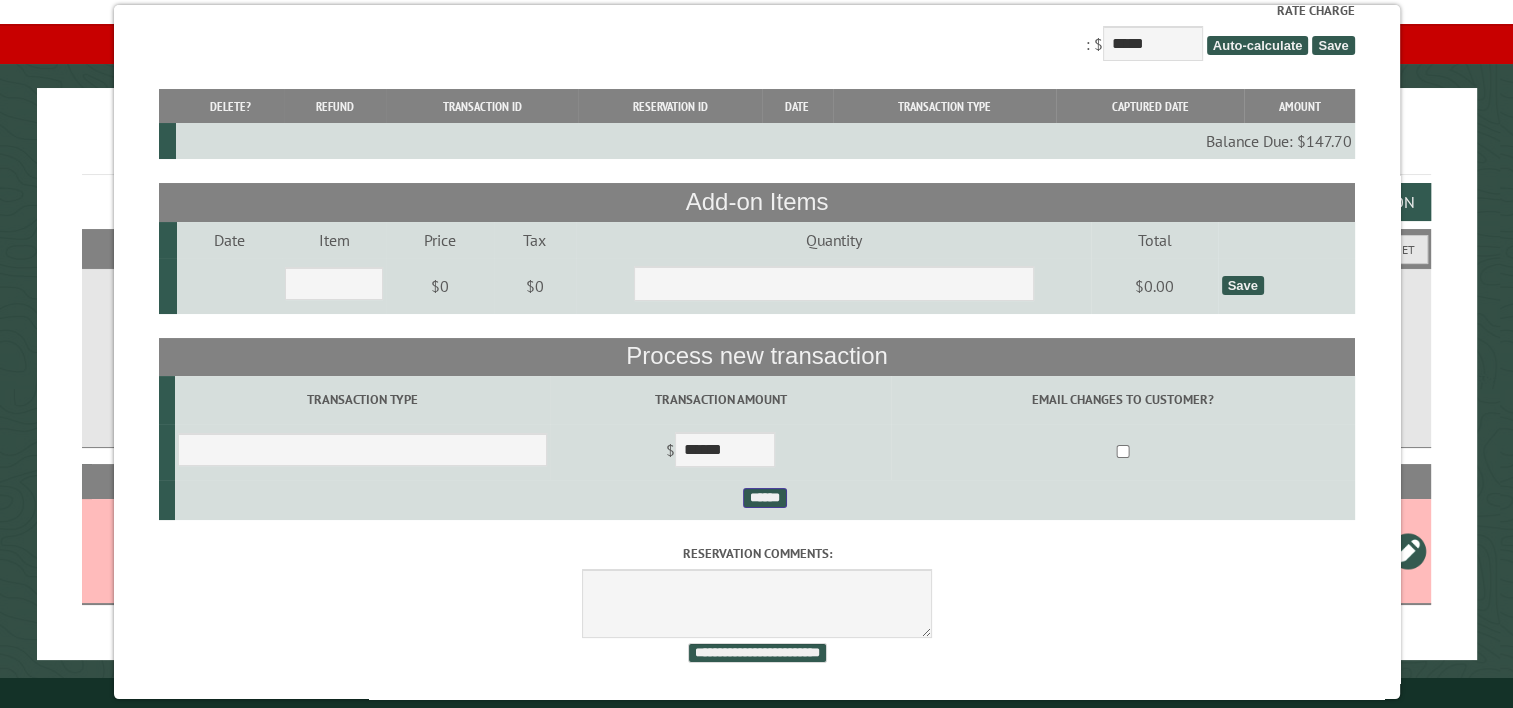 scroll, scrollTop: 108, scrollLeft: 0, axis: vertical 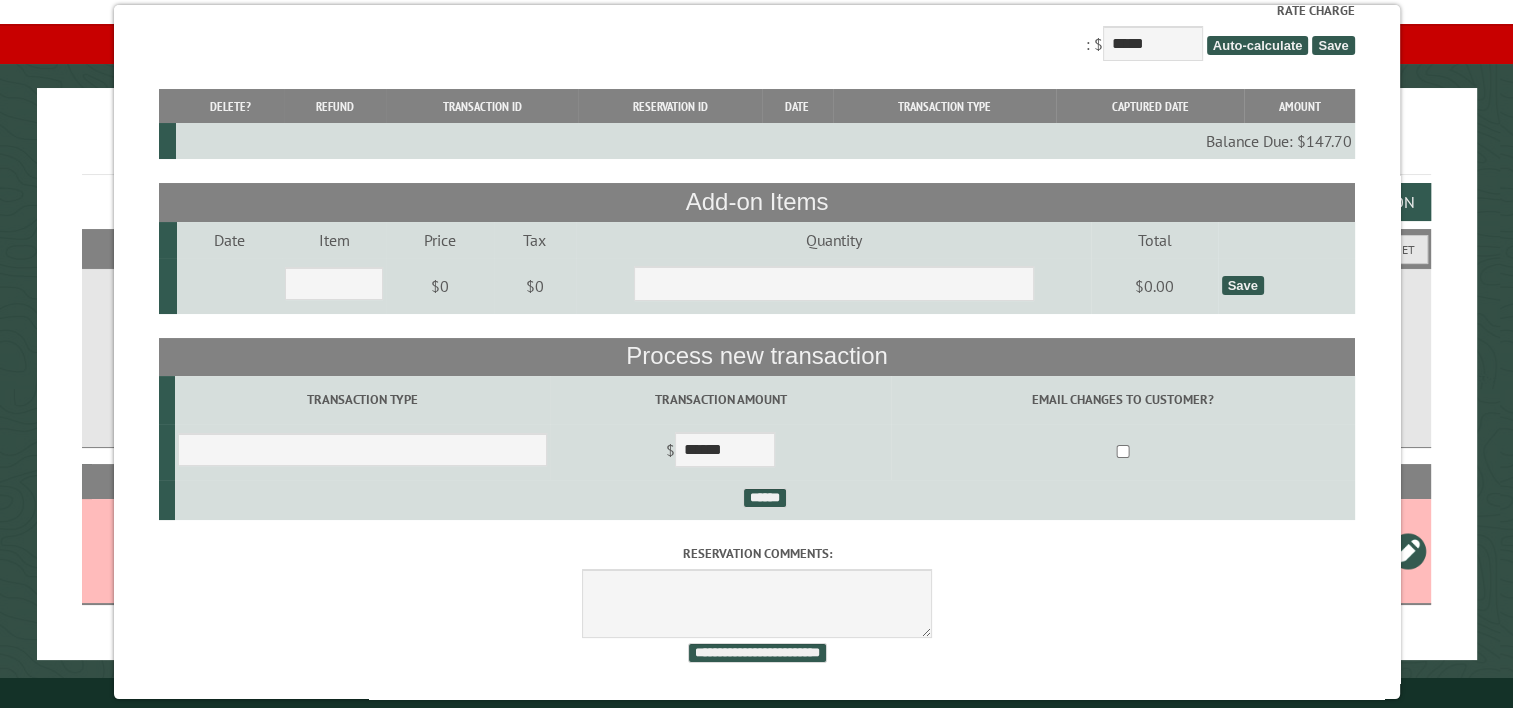 click on "Save" at bounding box center (1286, 286) 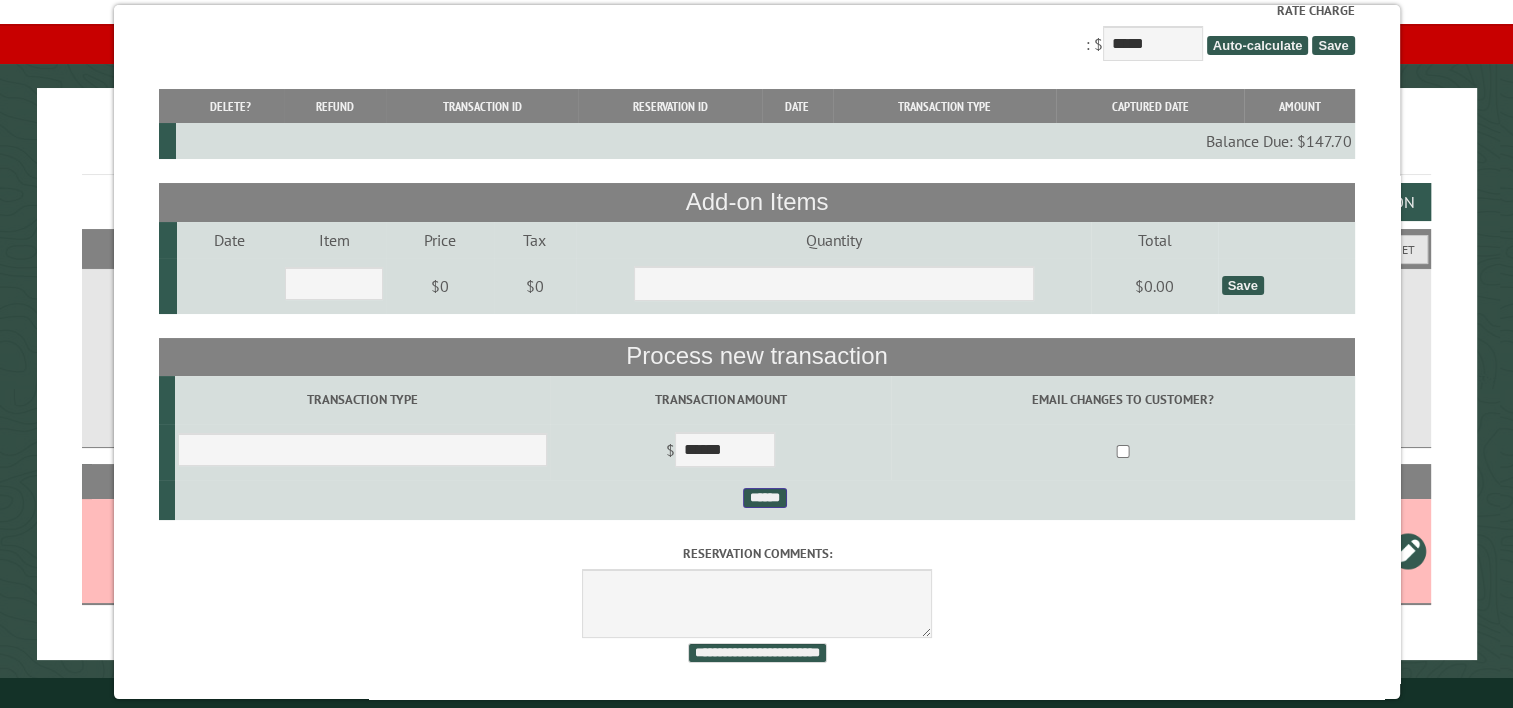 click on "******" at bounding box center (764, 498) 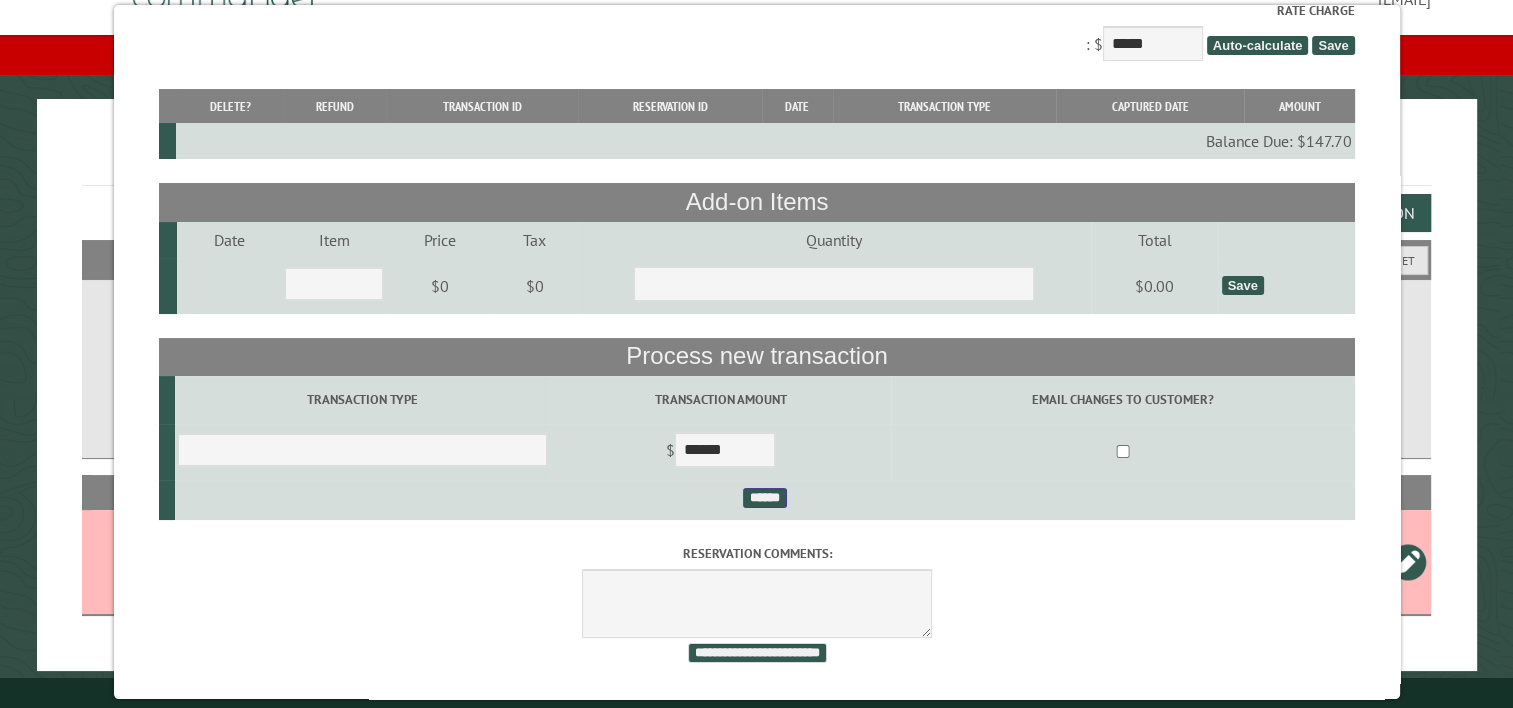 drag, startPoint x: 758, startPoint y: 487, endPoint x: 812, endPoint y: 458, distance: 61.294373 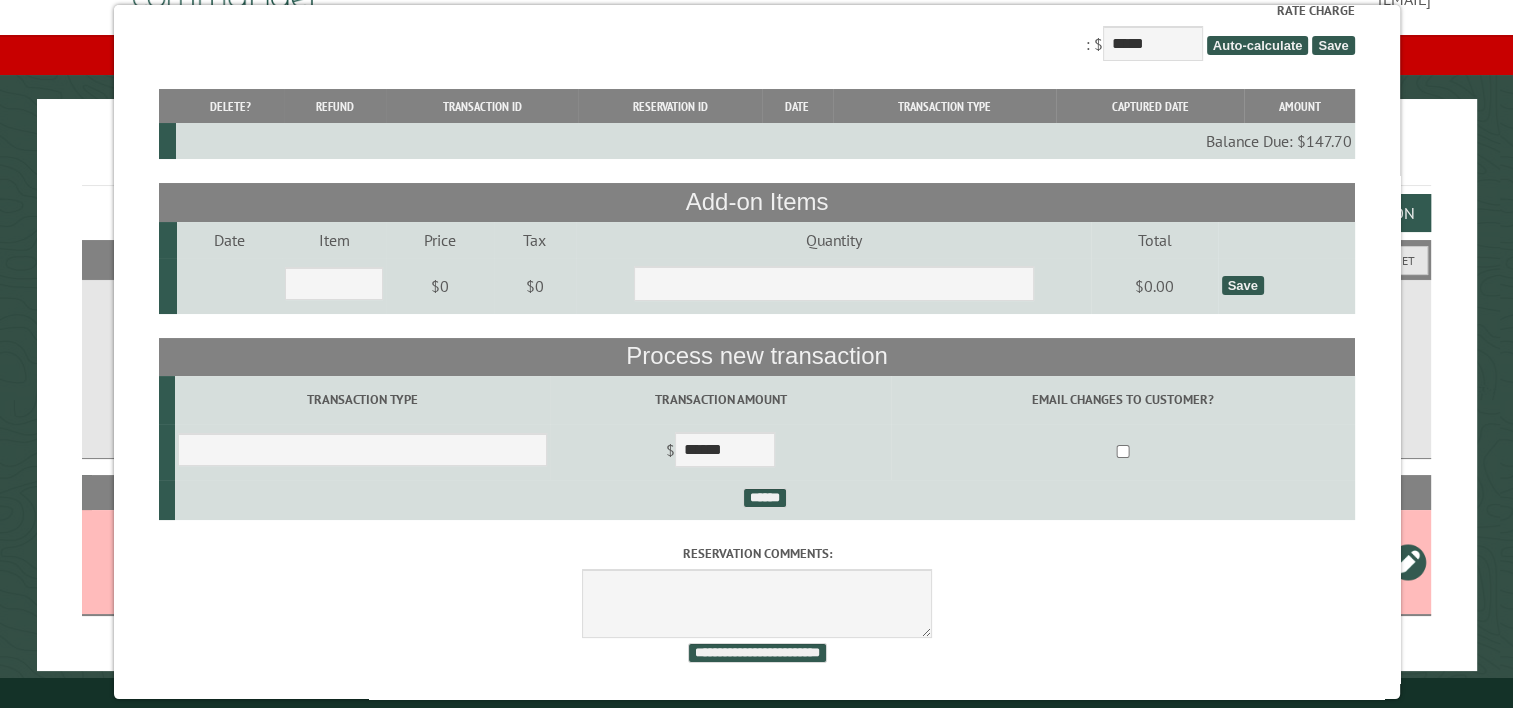 click on "Save" at bounding box center (1242, 285) 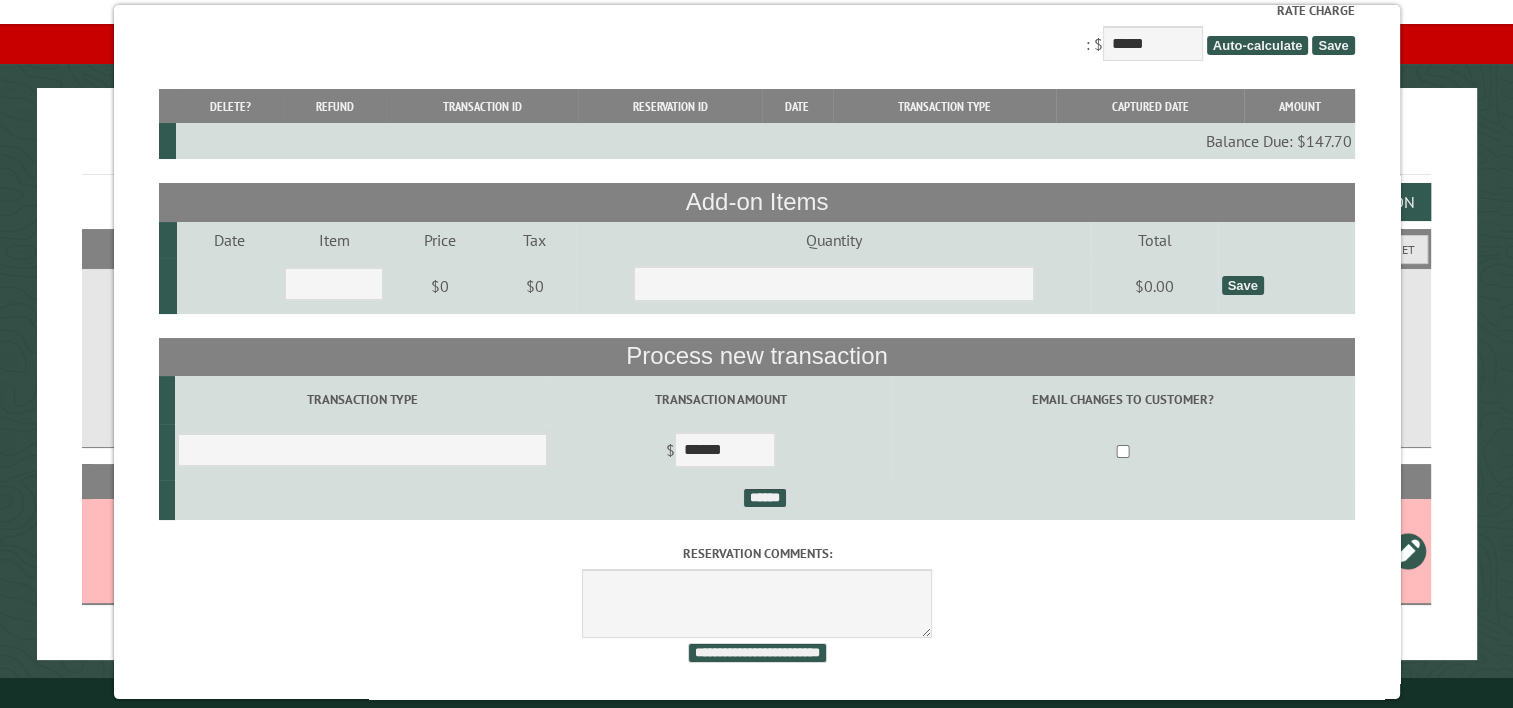 scroll, scrollTop: 116, scrollLeft: 0, axis: vertical 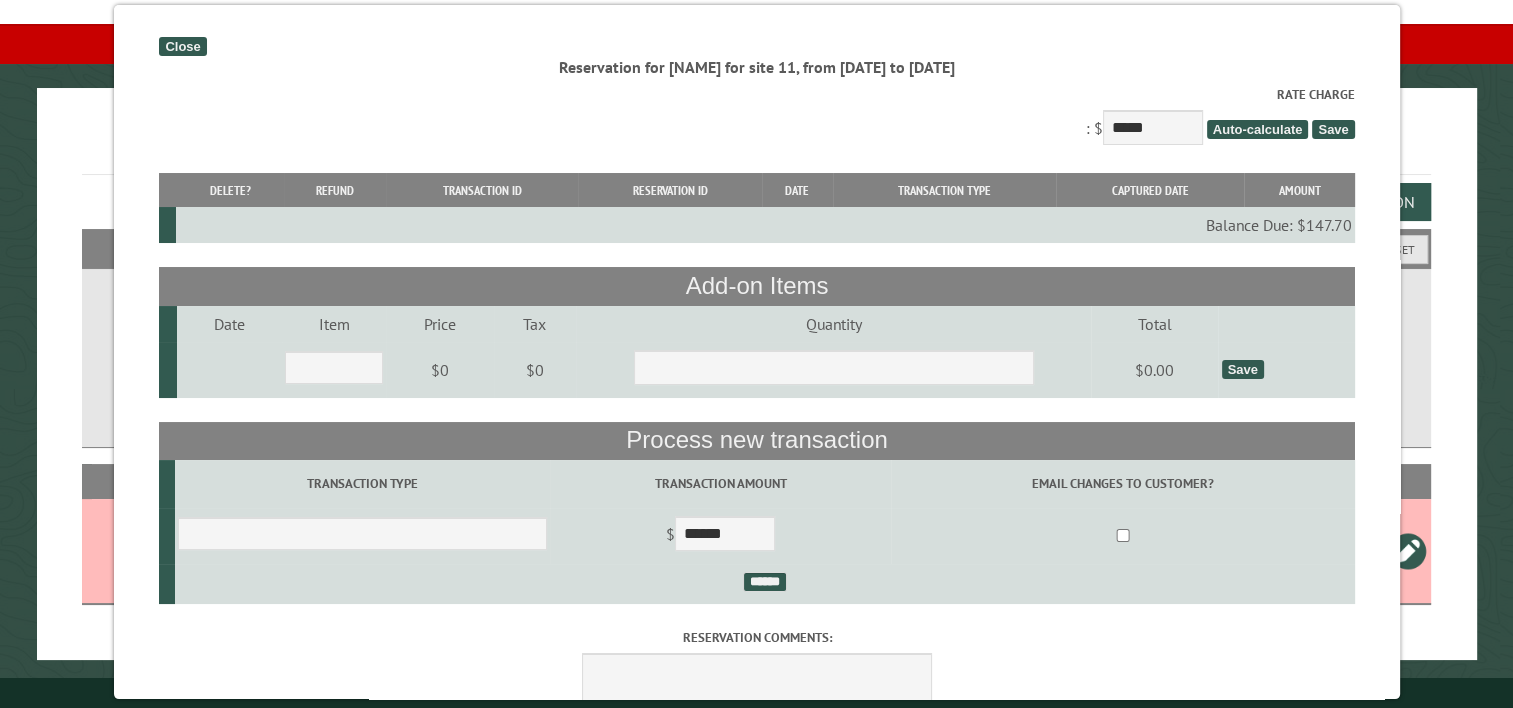 click on "Balance Due: $147.70" at bounding box center [765, 225] 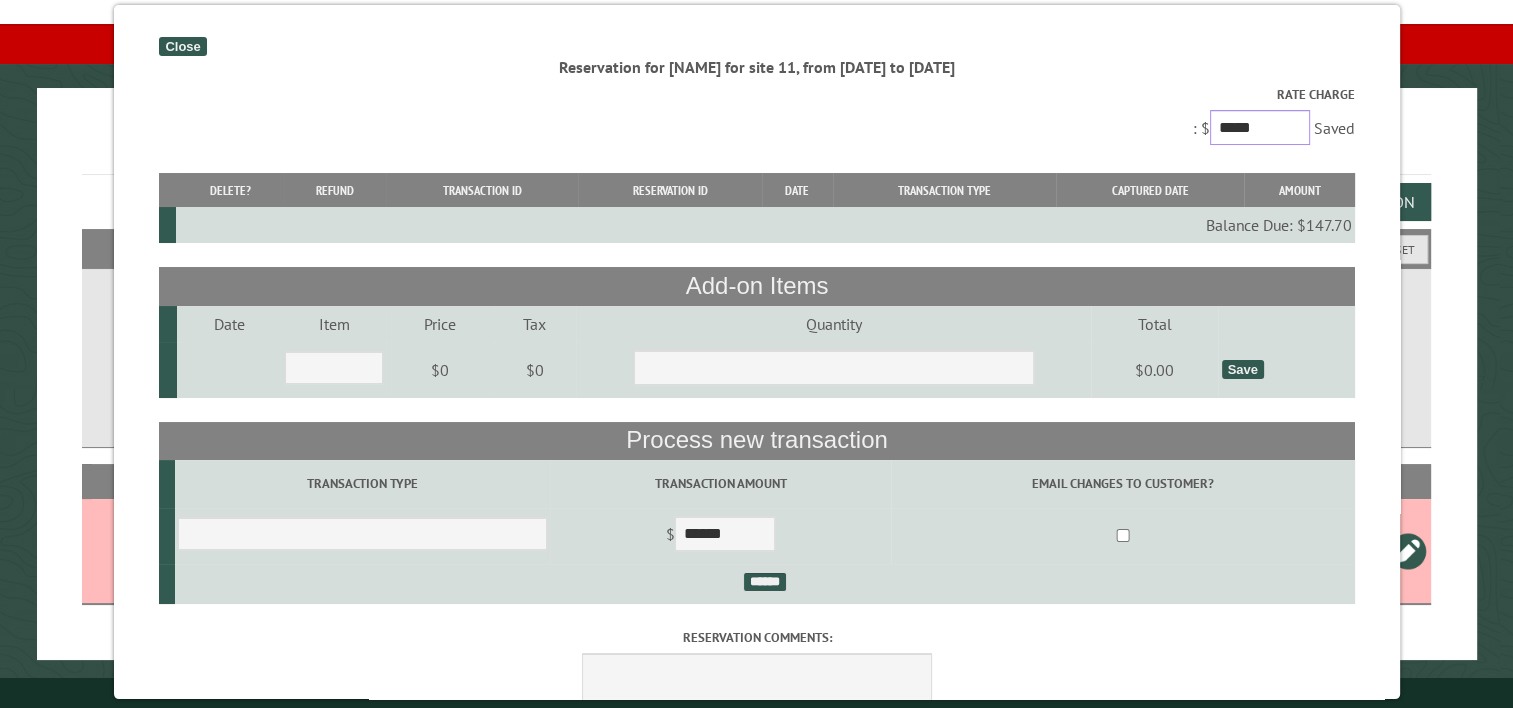 click on "*****" at bounding box center (1259, 127) 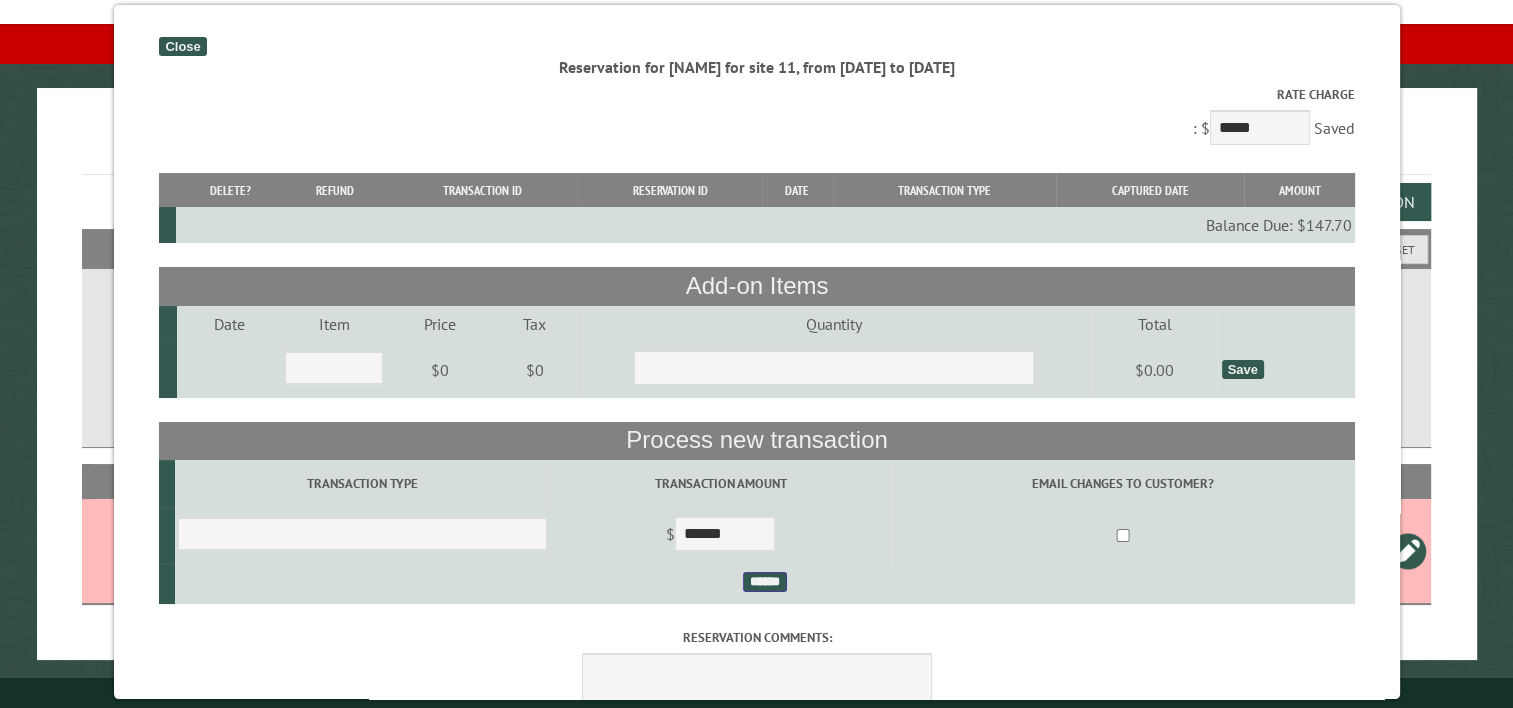 click on "******" at bounding box center (764, 582) 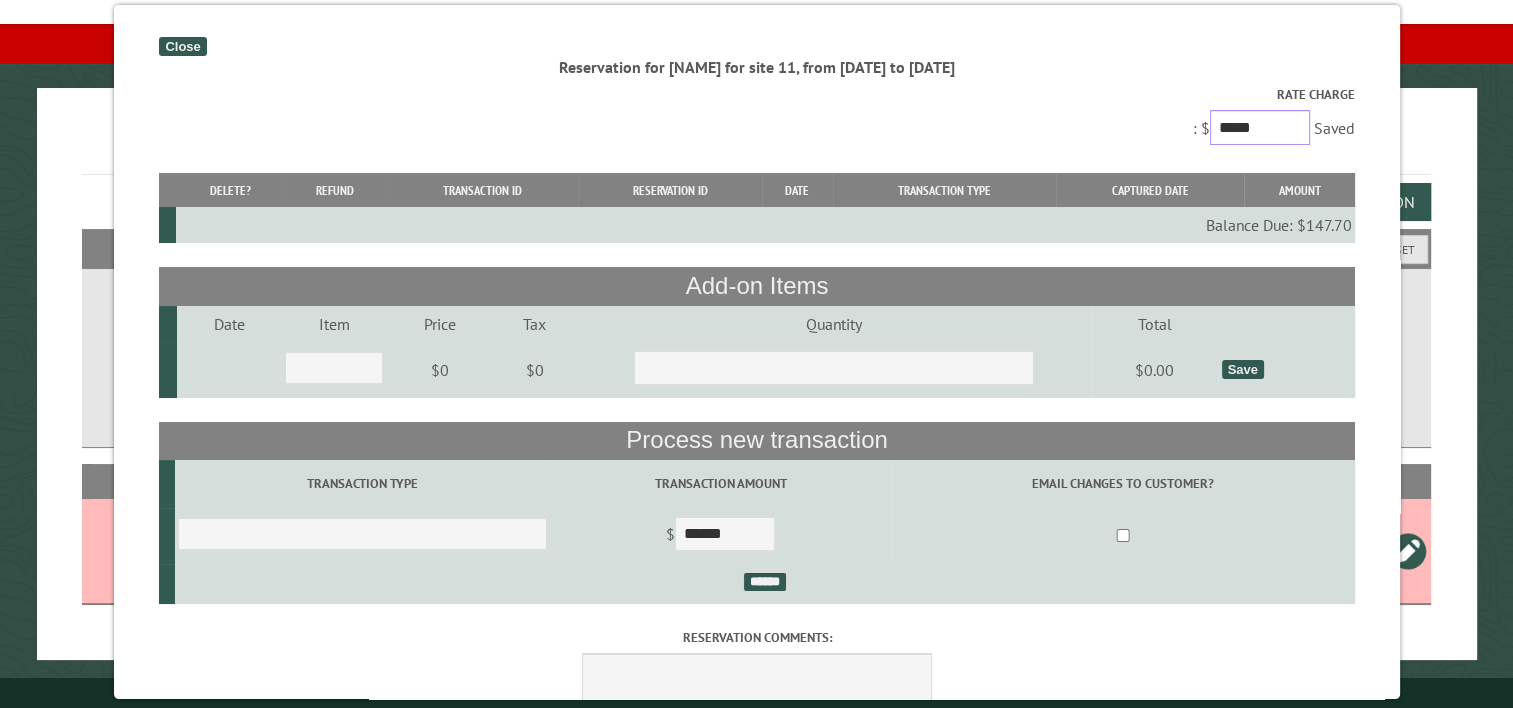 click on "*****" at bounding box center [1259, 127] 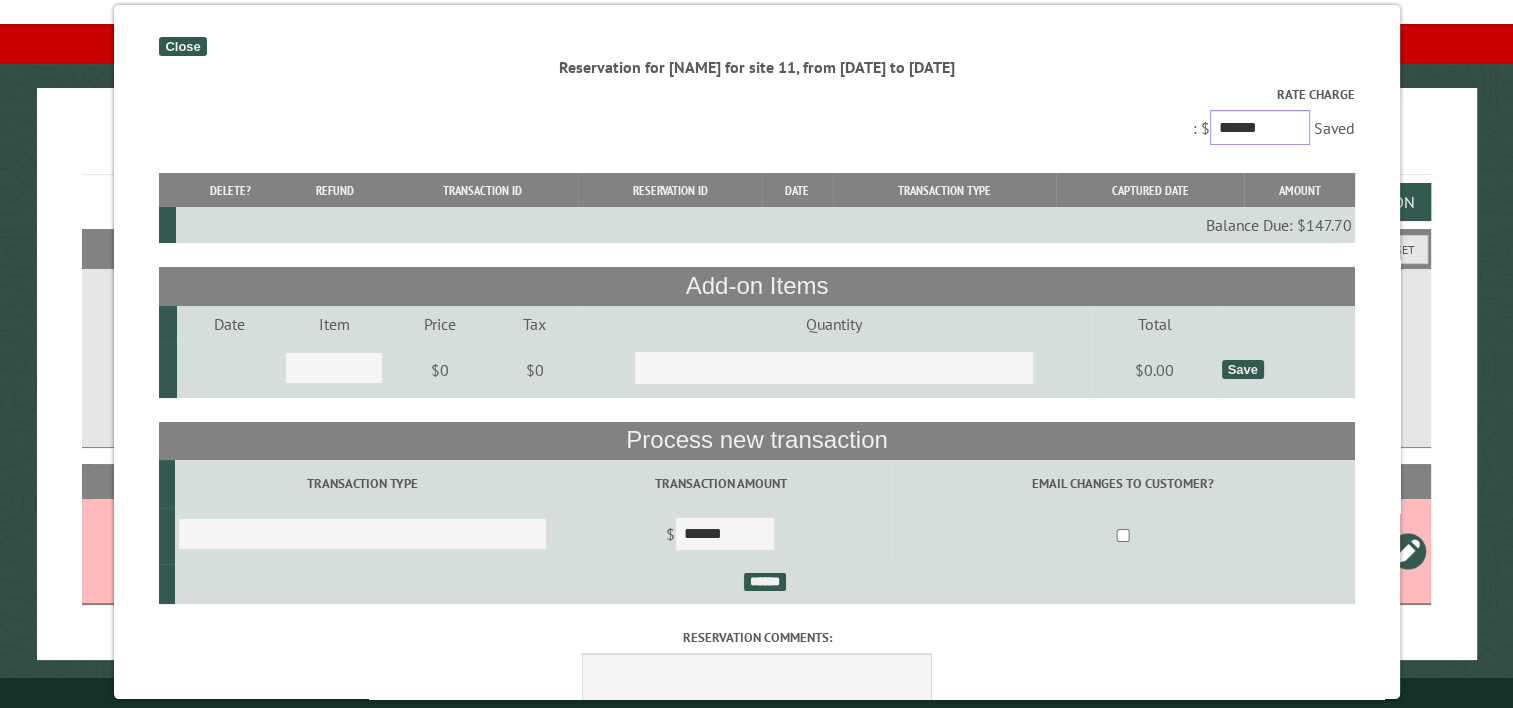 type on "******" 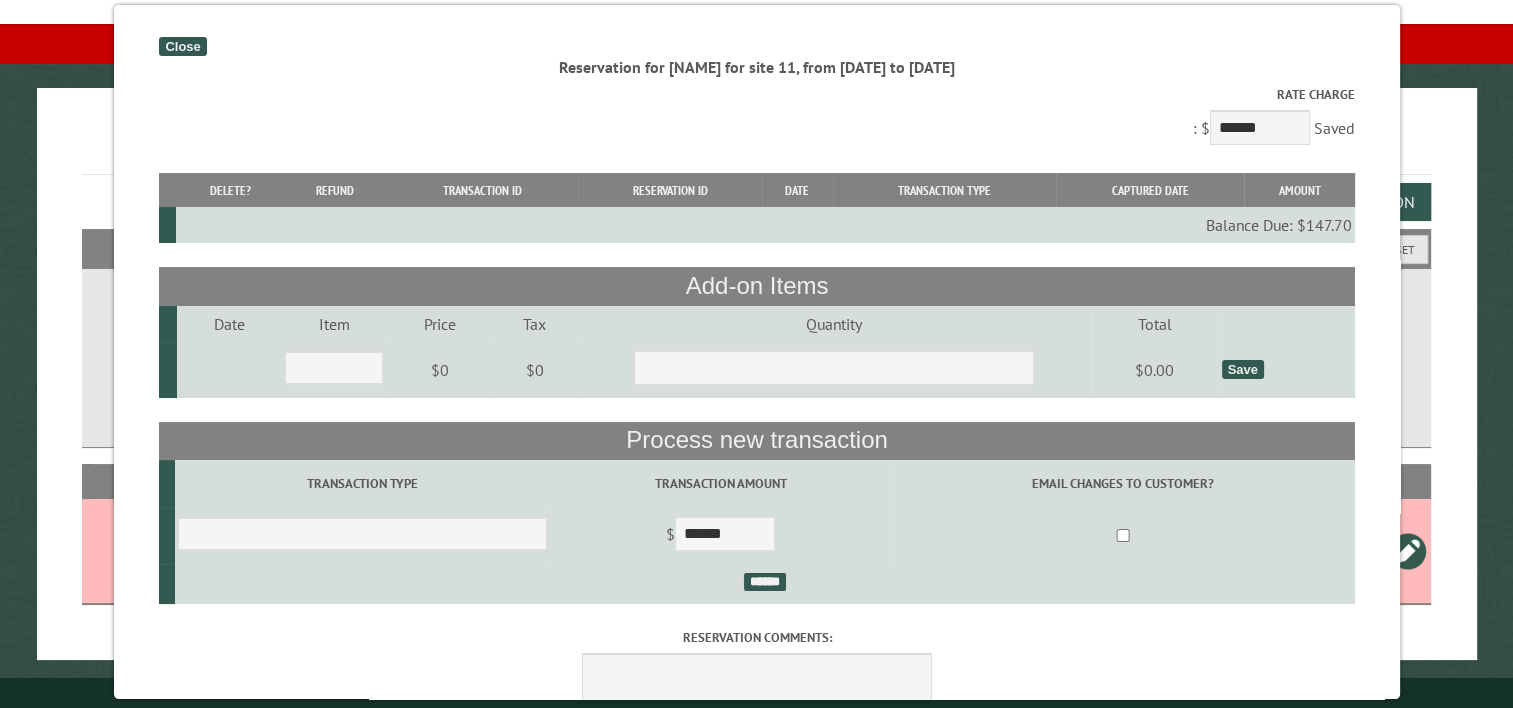 click on "Saved" at bounding box center (1333, 128) 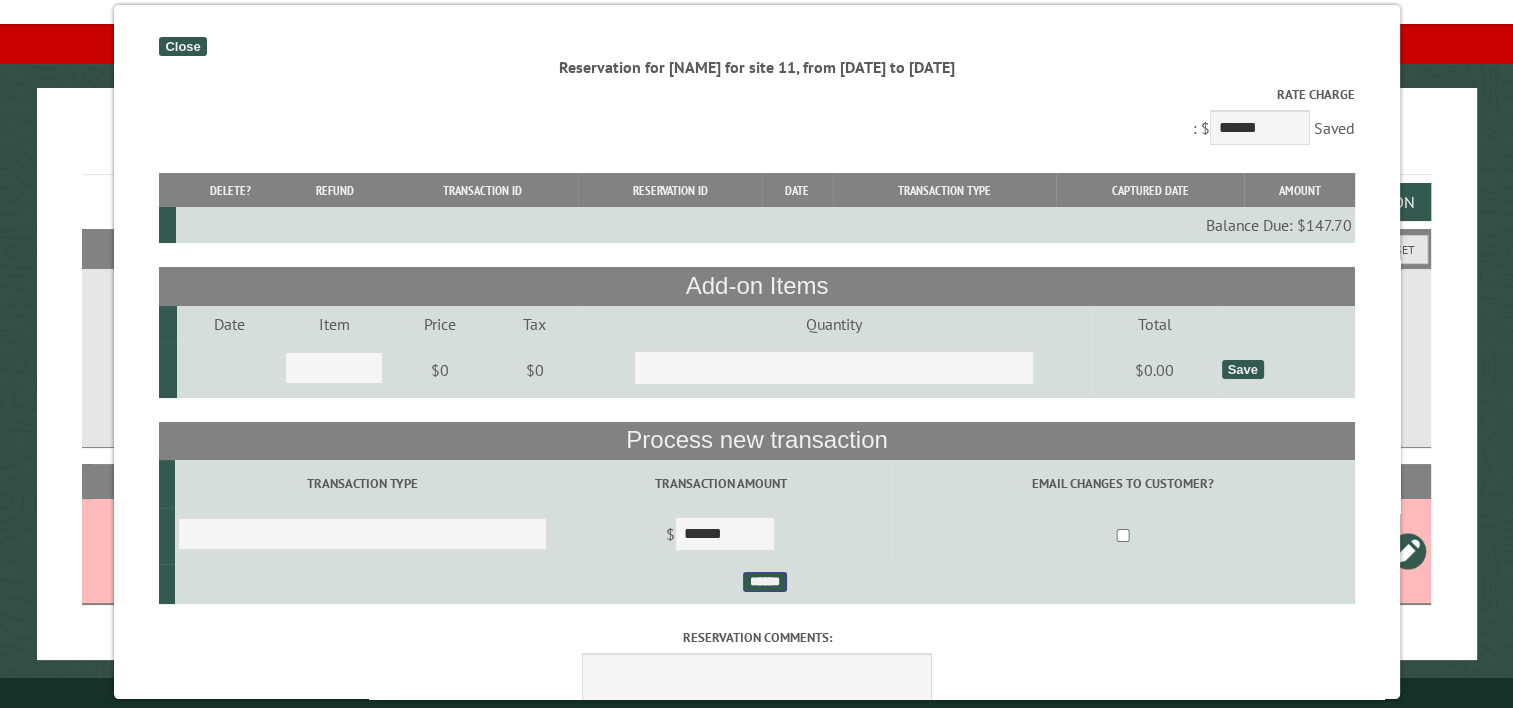 click on "******" at bounding box center [764, 582] 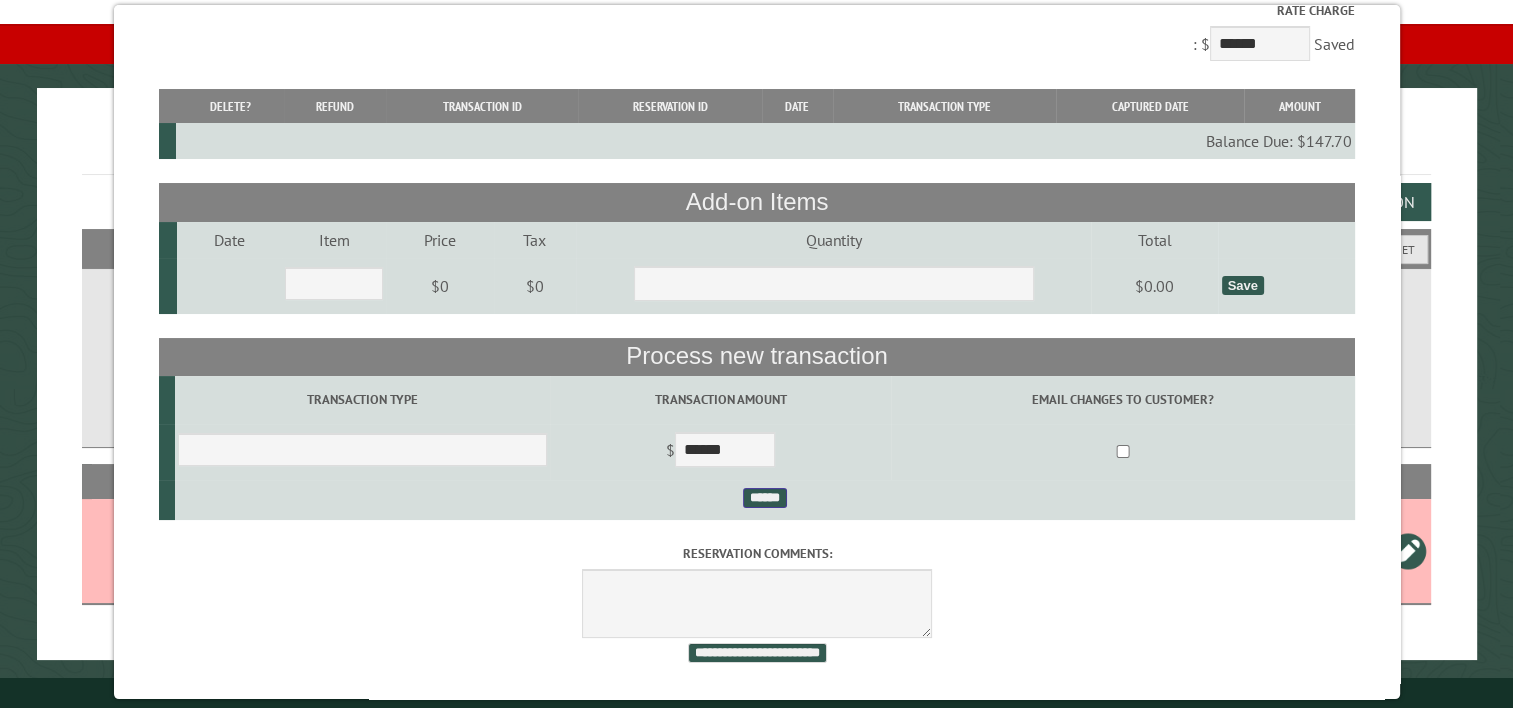 scroll, scrollTop: 0, scrollLeft: 0, axis: both 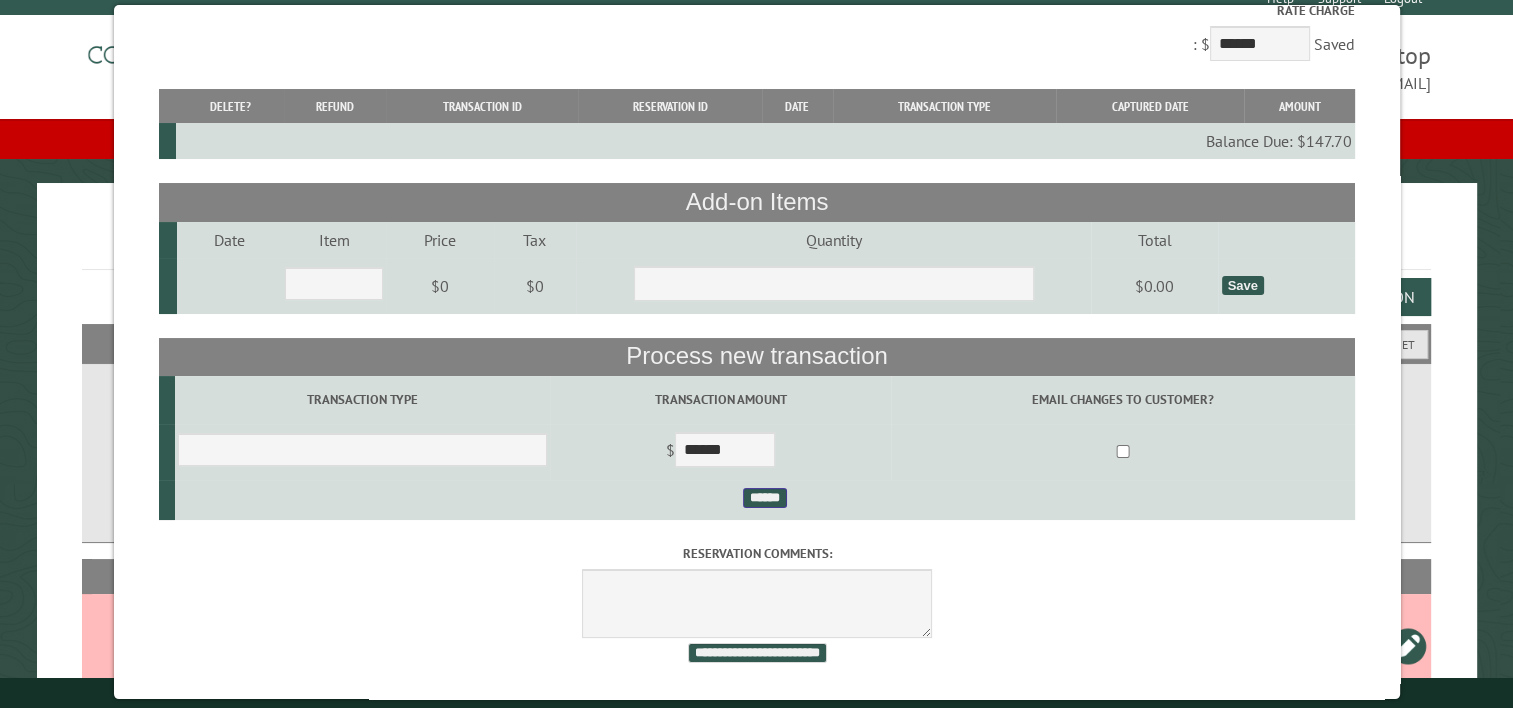click on "******" at bounding box center (764, 498) 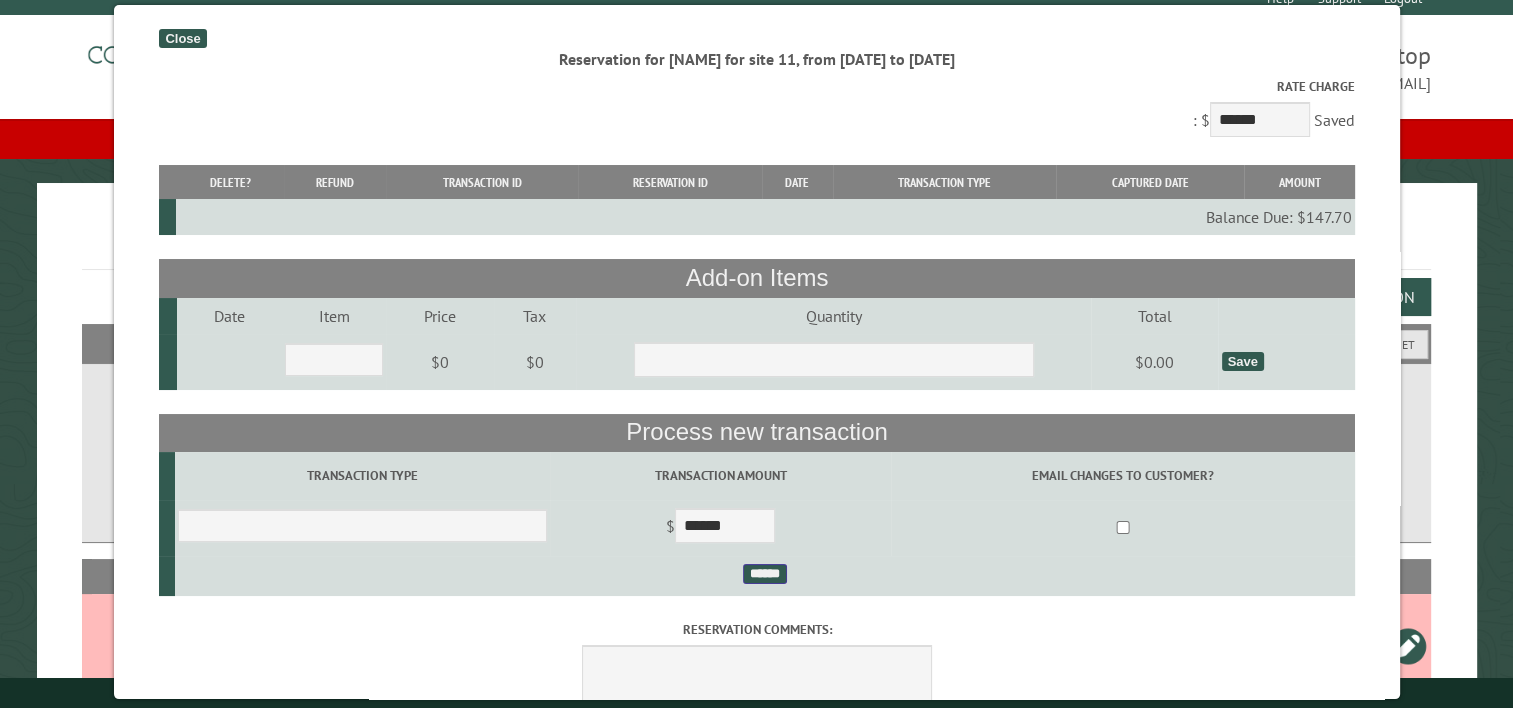 scroll, scrollTop: 0, scrollLeft: 0, axis: both 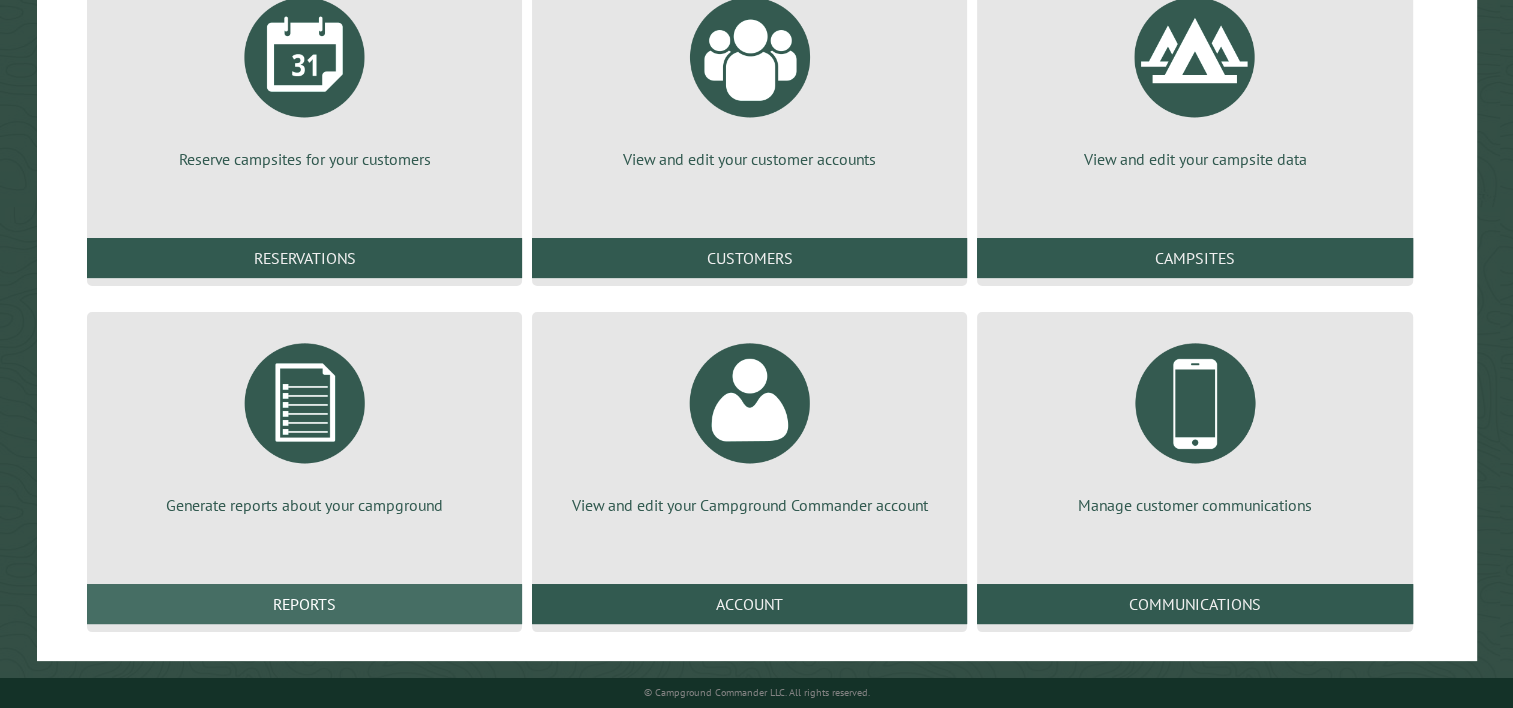 click on "Reports" at bounding box center [304, 604] 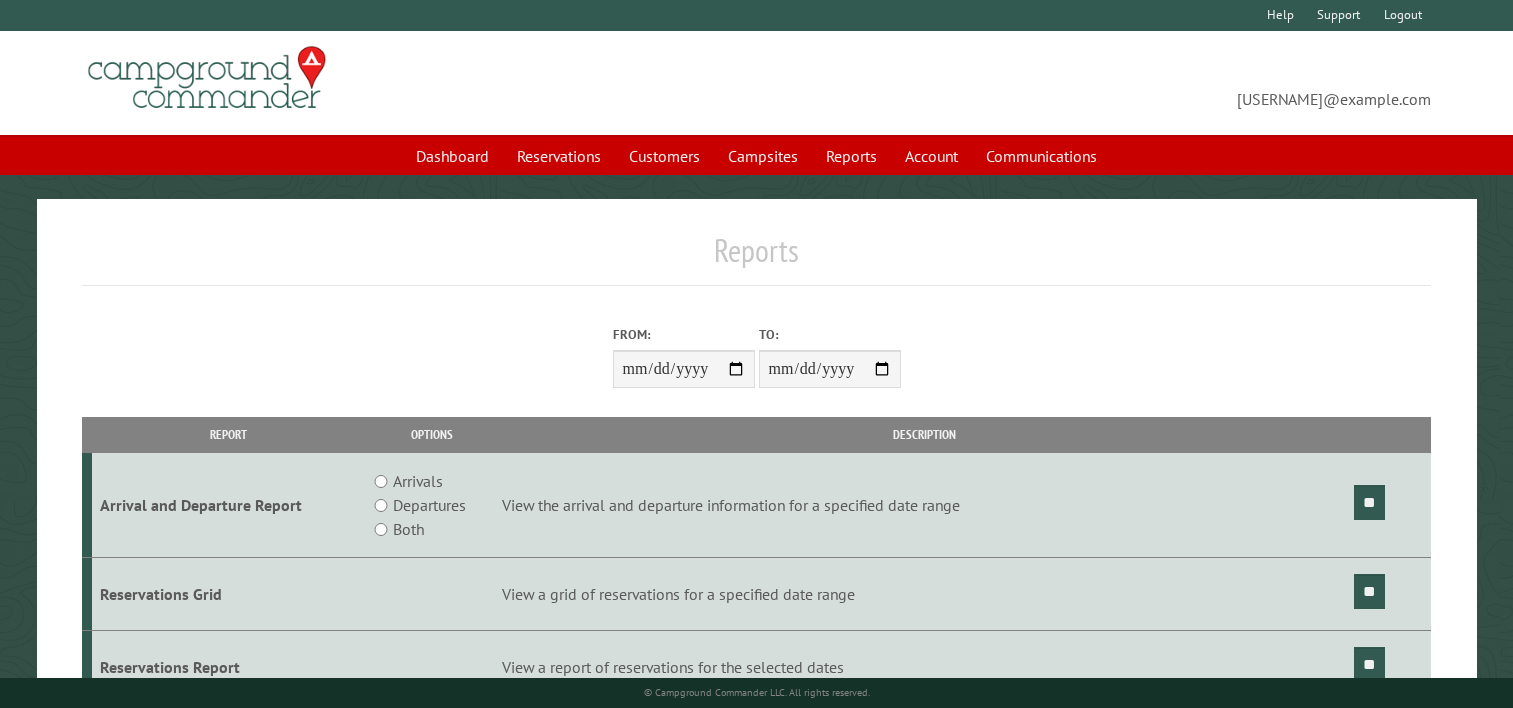 scroll, scrollTop: 0, scrollLeft: 0, axis: both 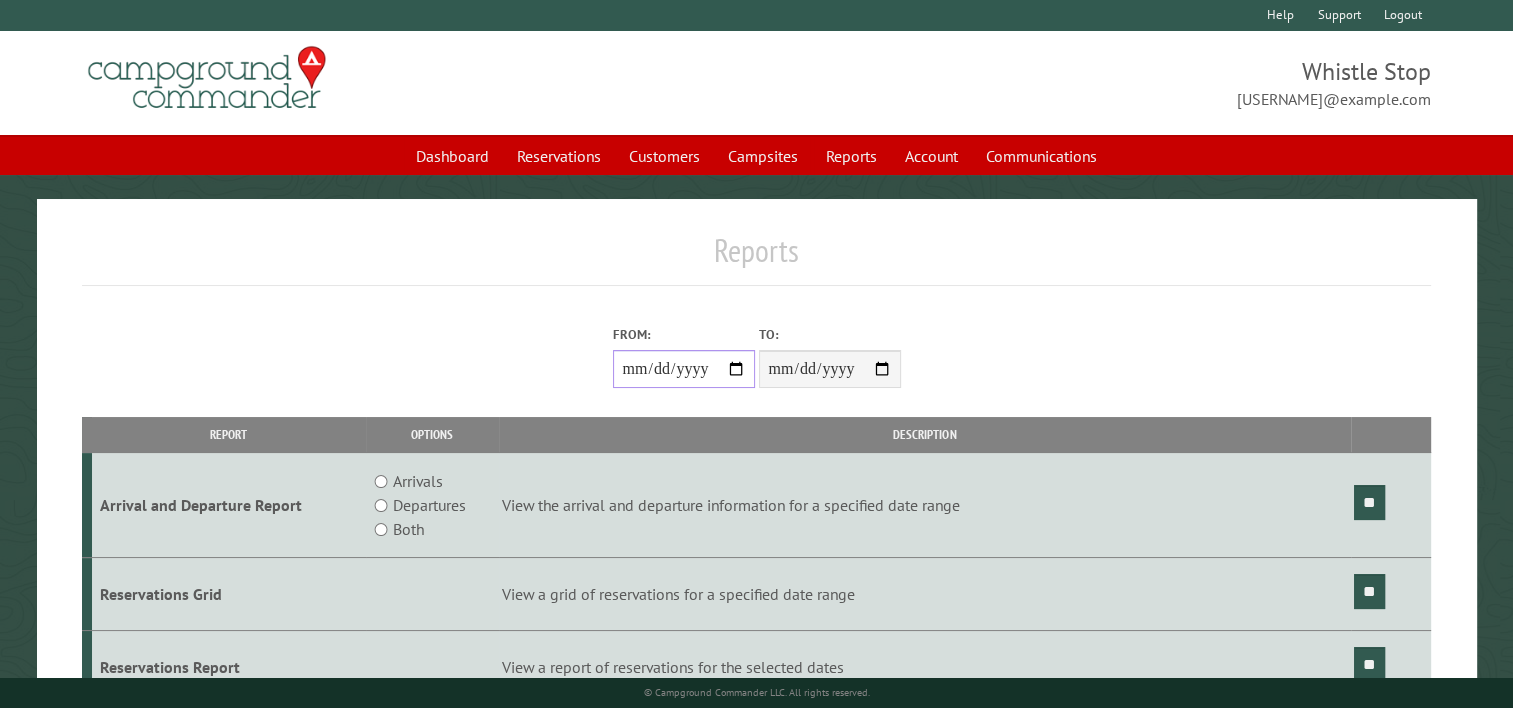 click on "From:" at bounding box center (684, 369) 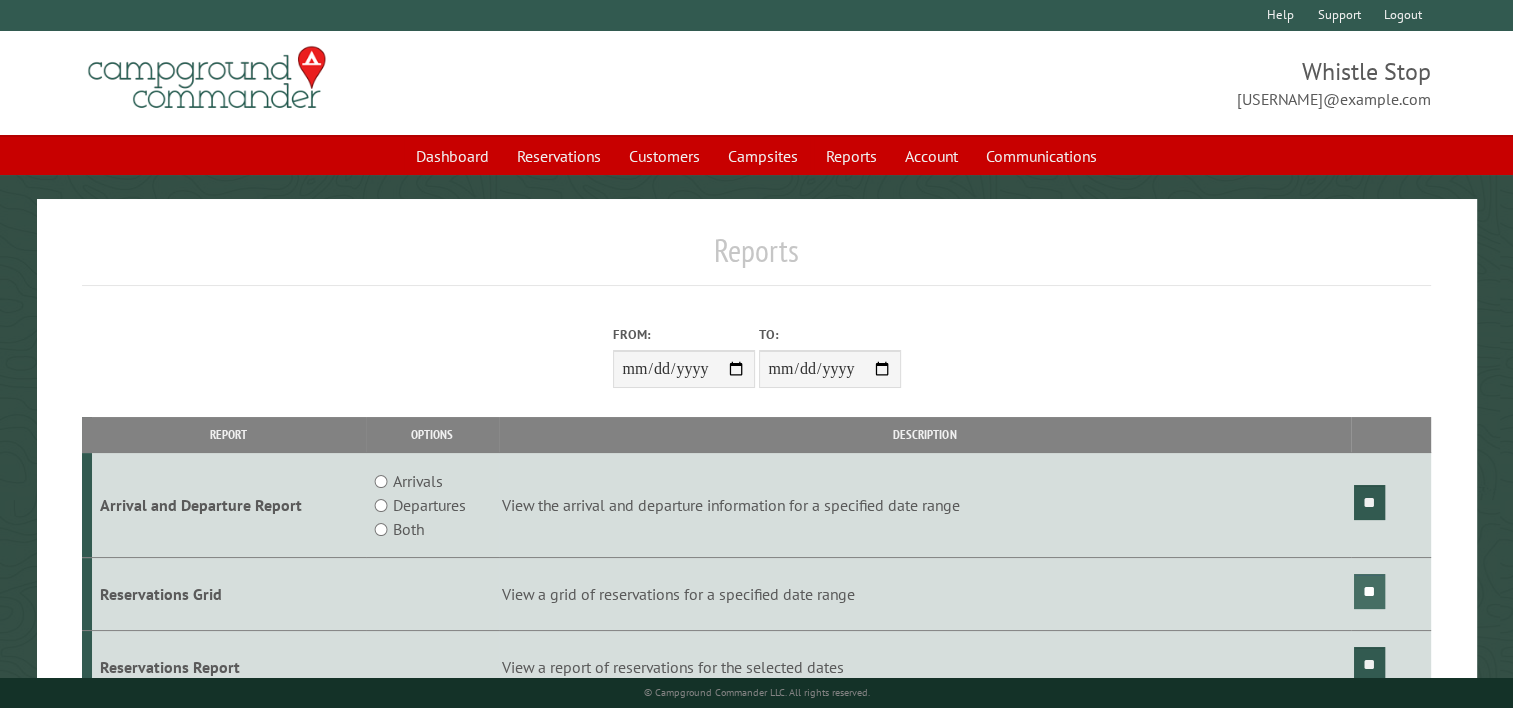 click on "**" at bounding box center (1369, 591) 